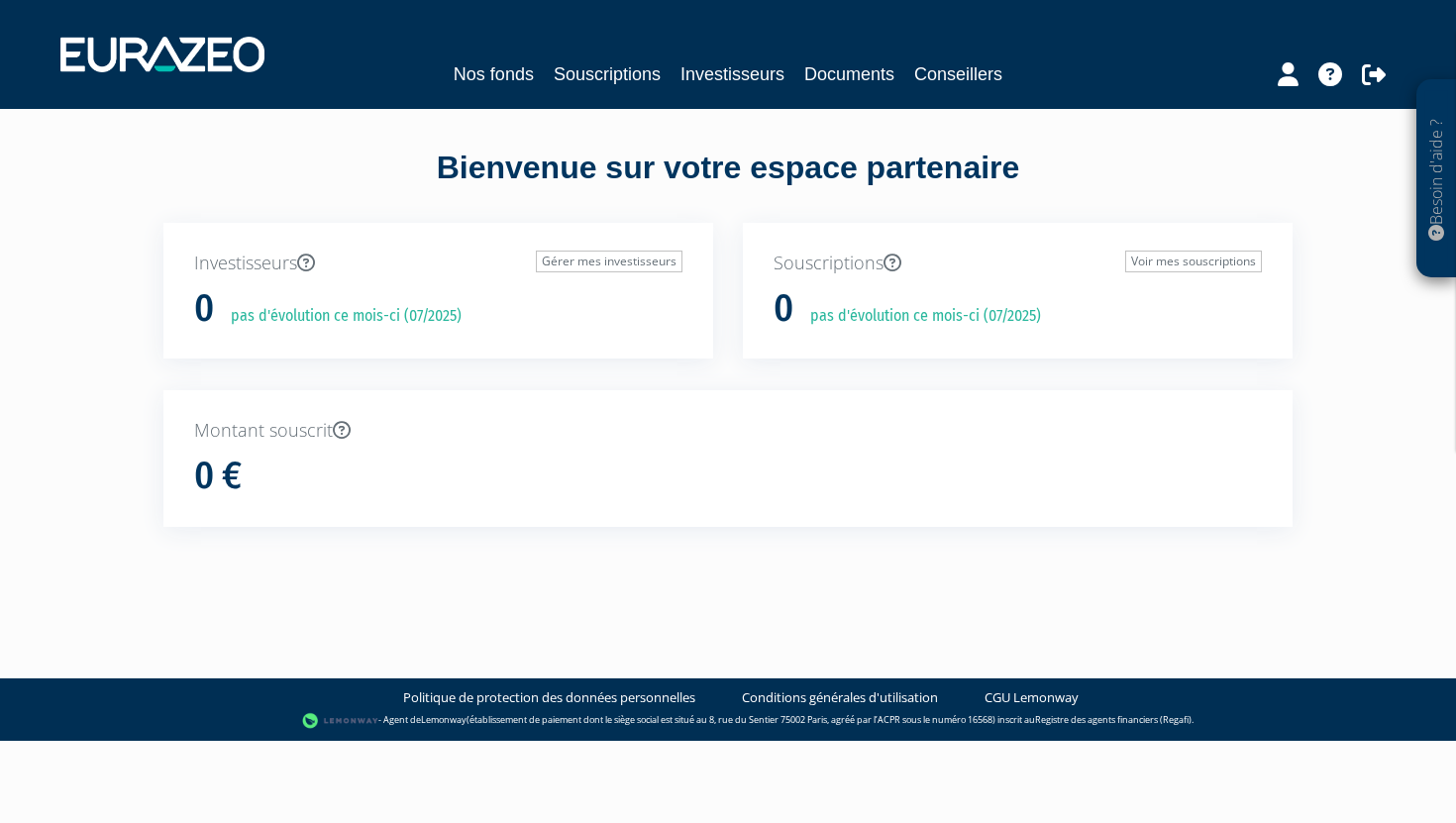 scroll, scrollTop: 0, scrollLeft: 0, axis: both 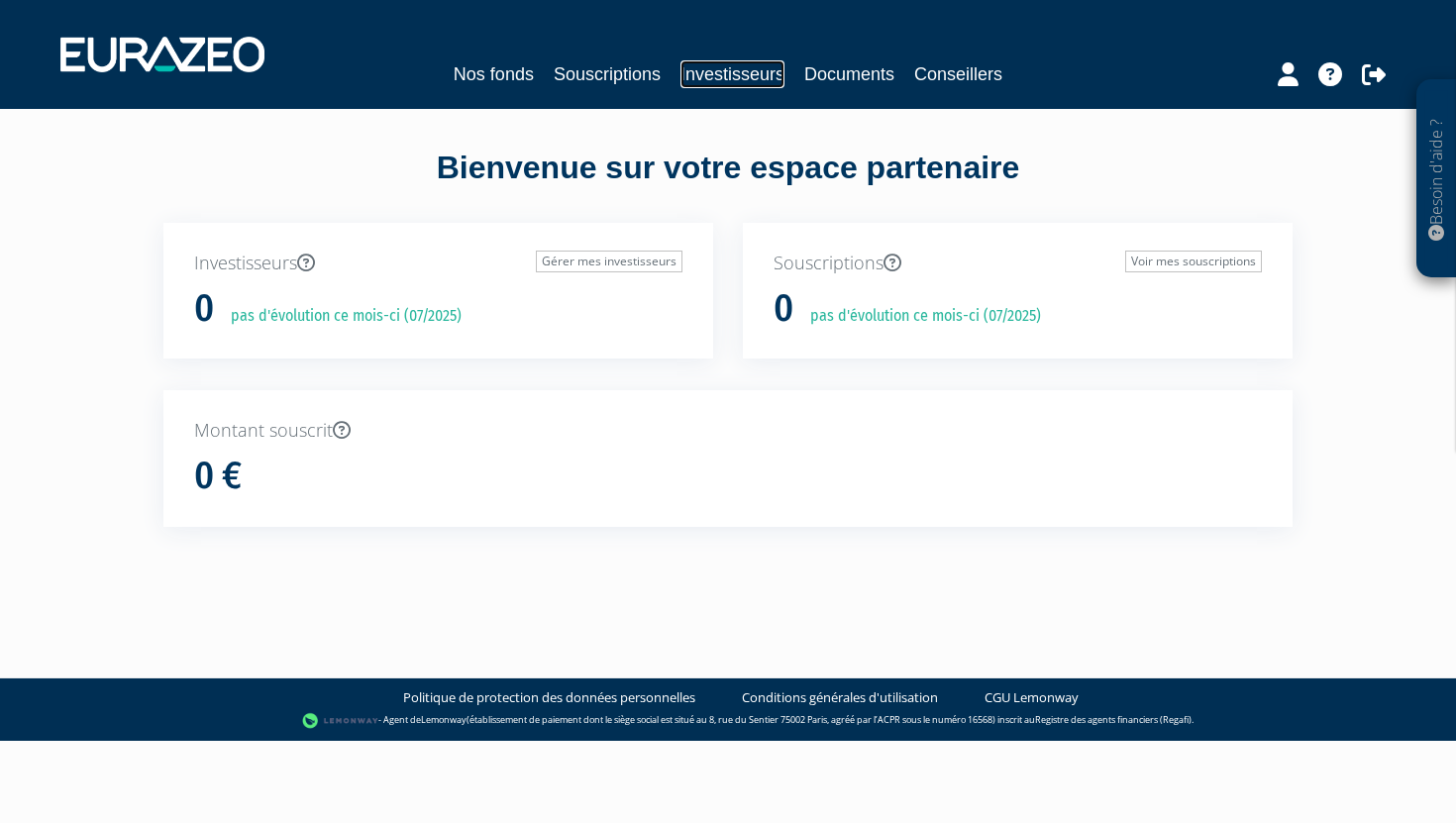 click on "Investisseurs" at bounding box center (732, 74) 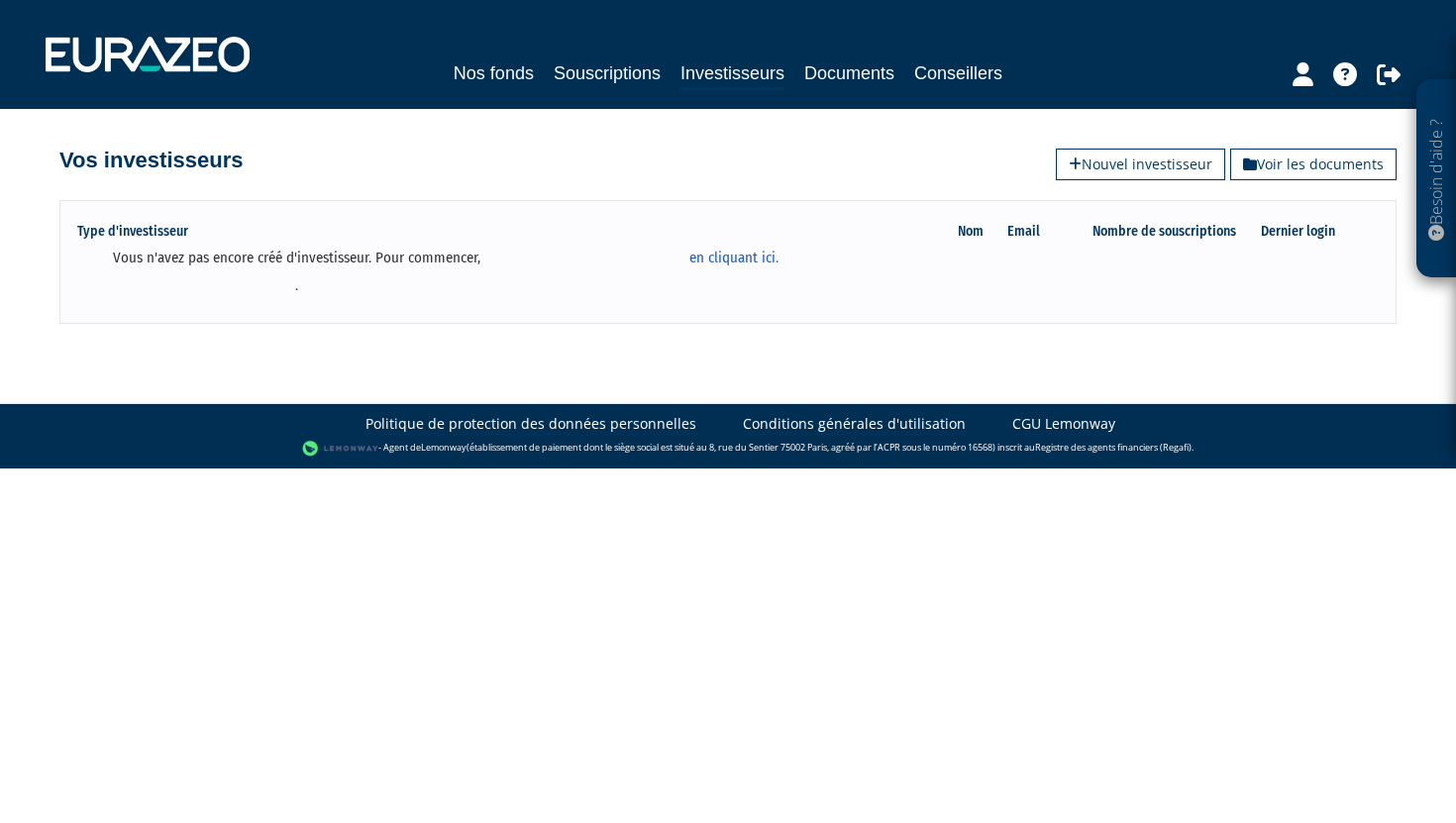 scroll, scrollTop: 0, scrollLeft: 0, axis: both 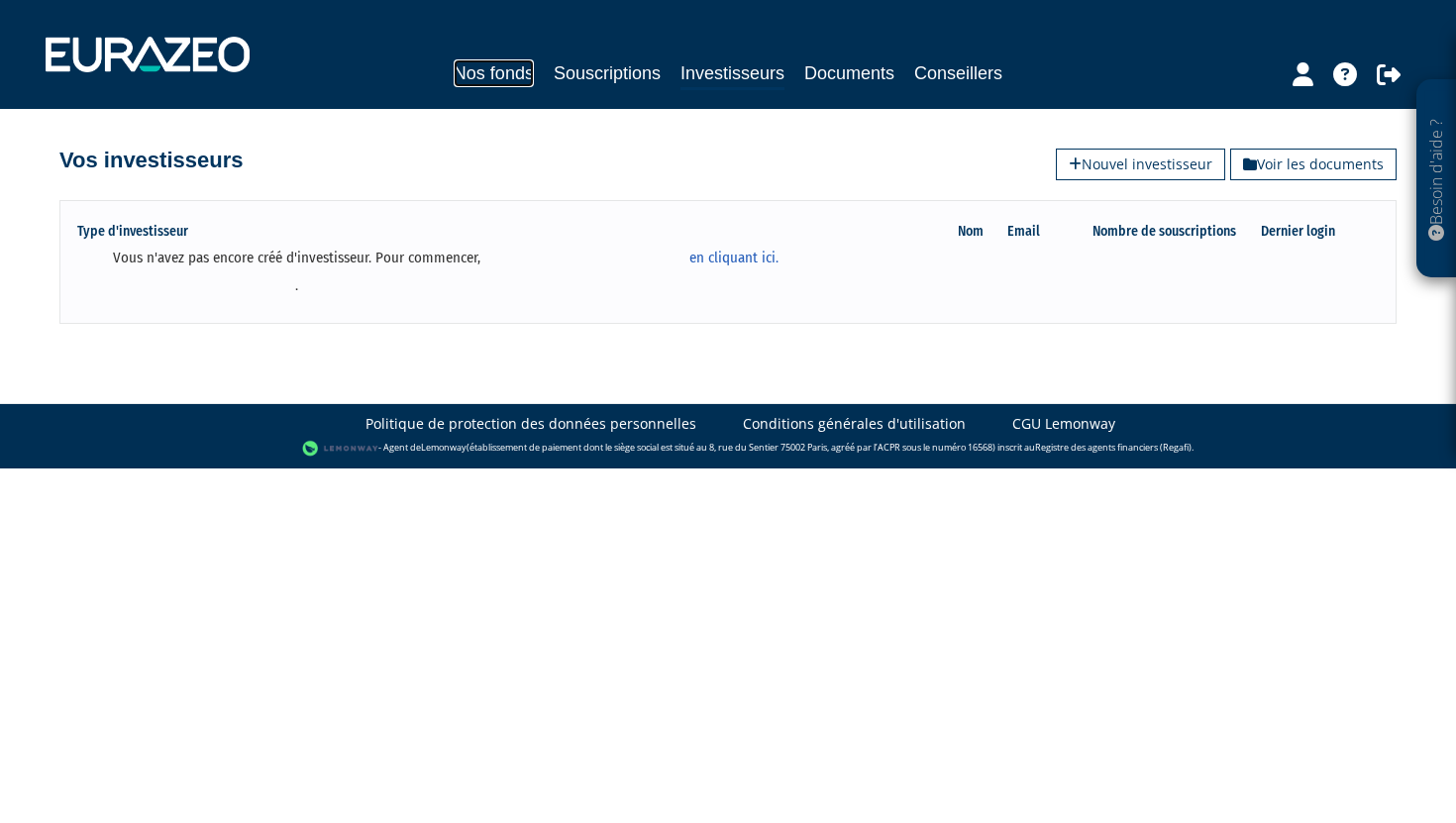click on "Nos fonds" at bounding box center (493, 73) 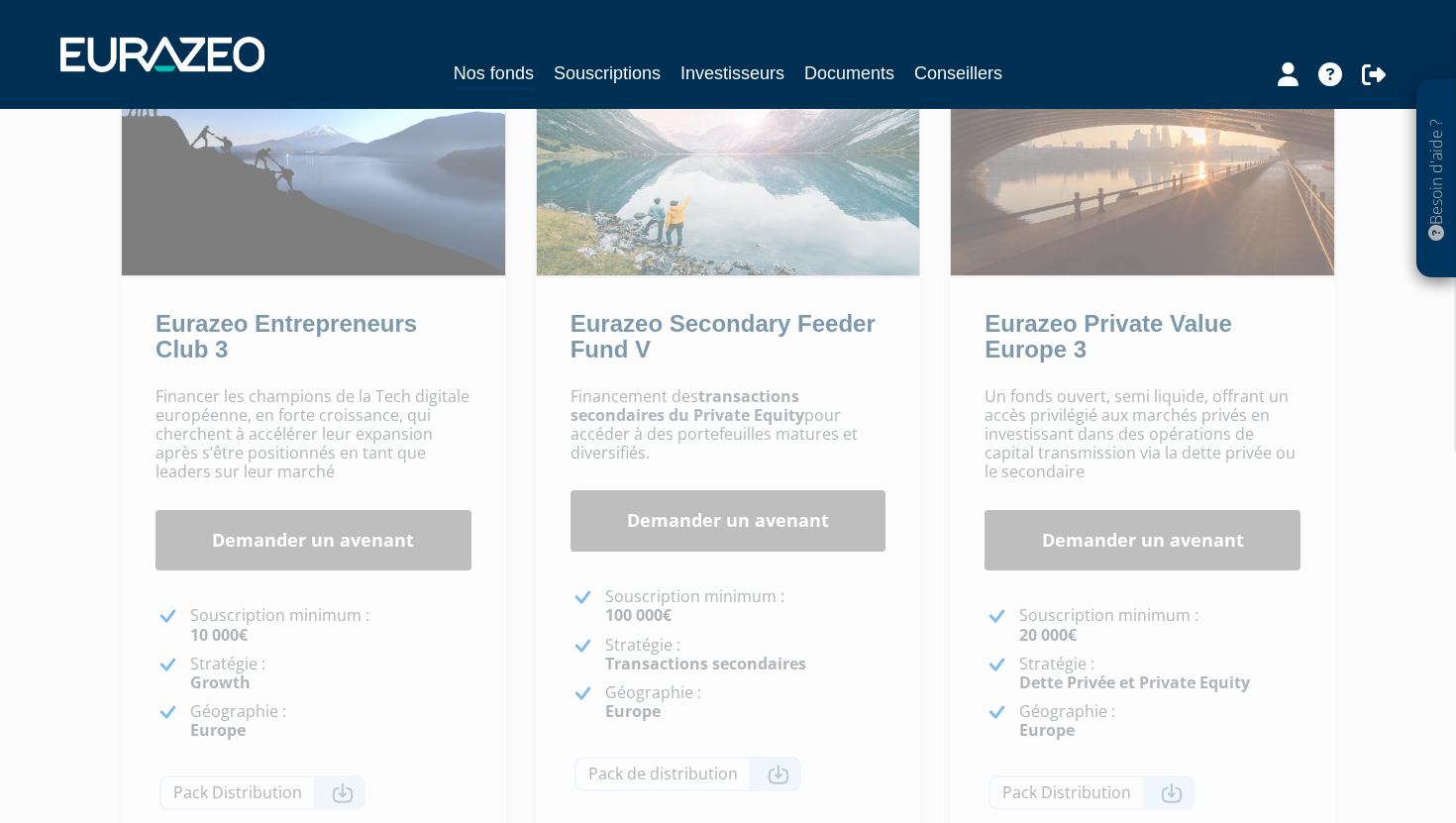 scroll, scrollTop: 241, scrollLeft: 0, axis: vertical 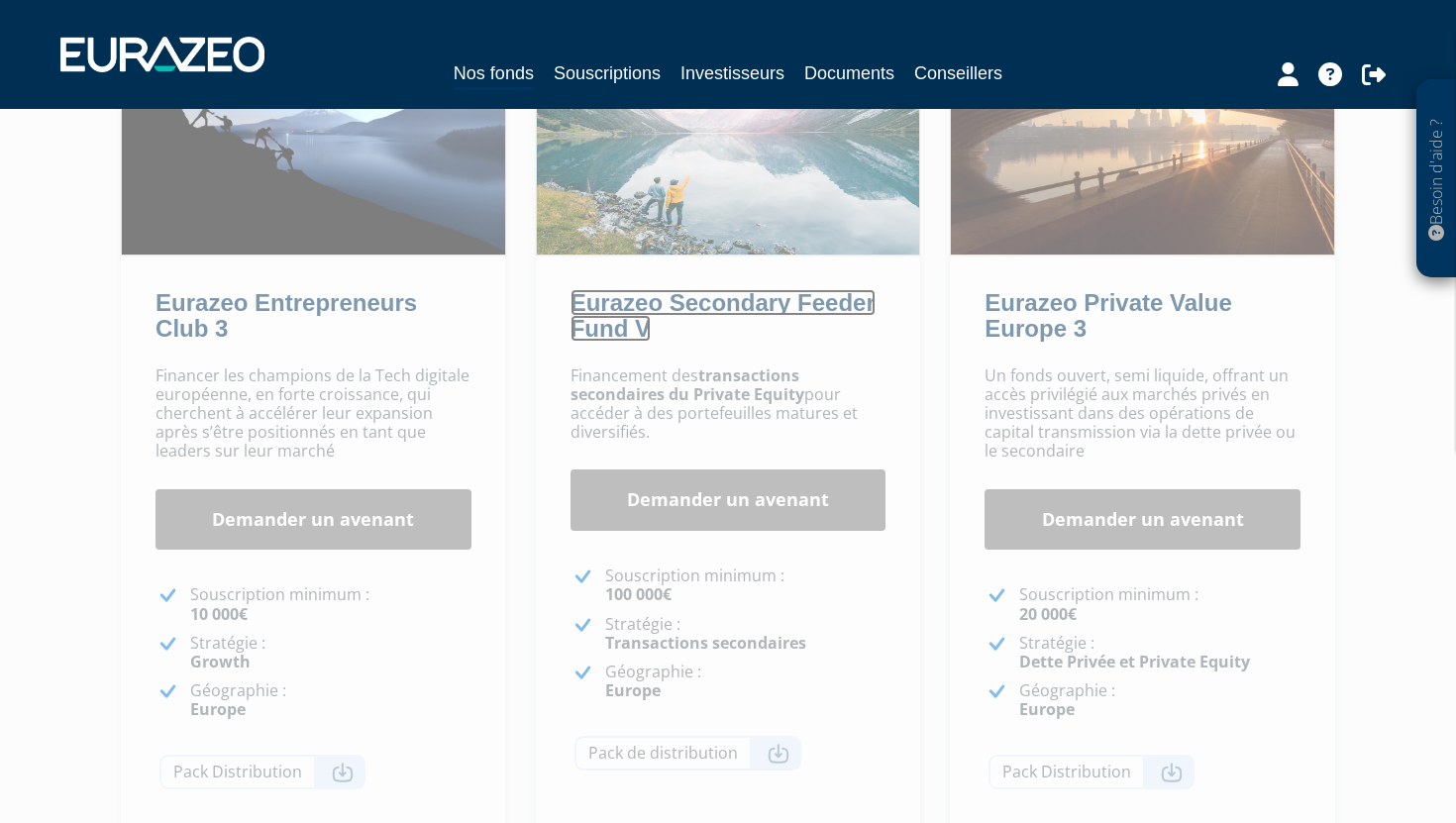 click on "Eurazeo Secondary Feeder Fund V" at bounding box center [723, 315] 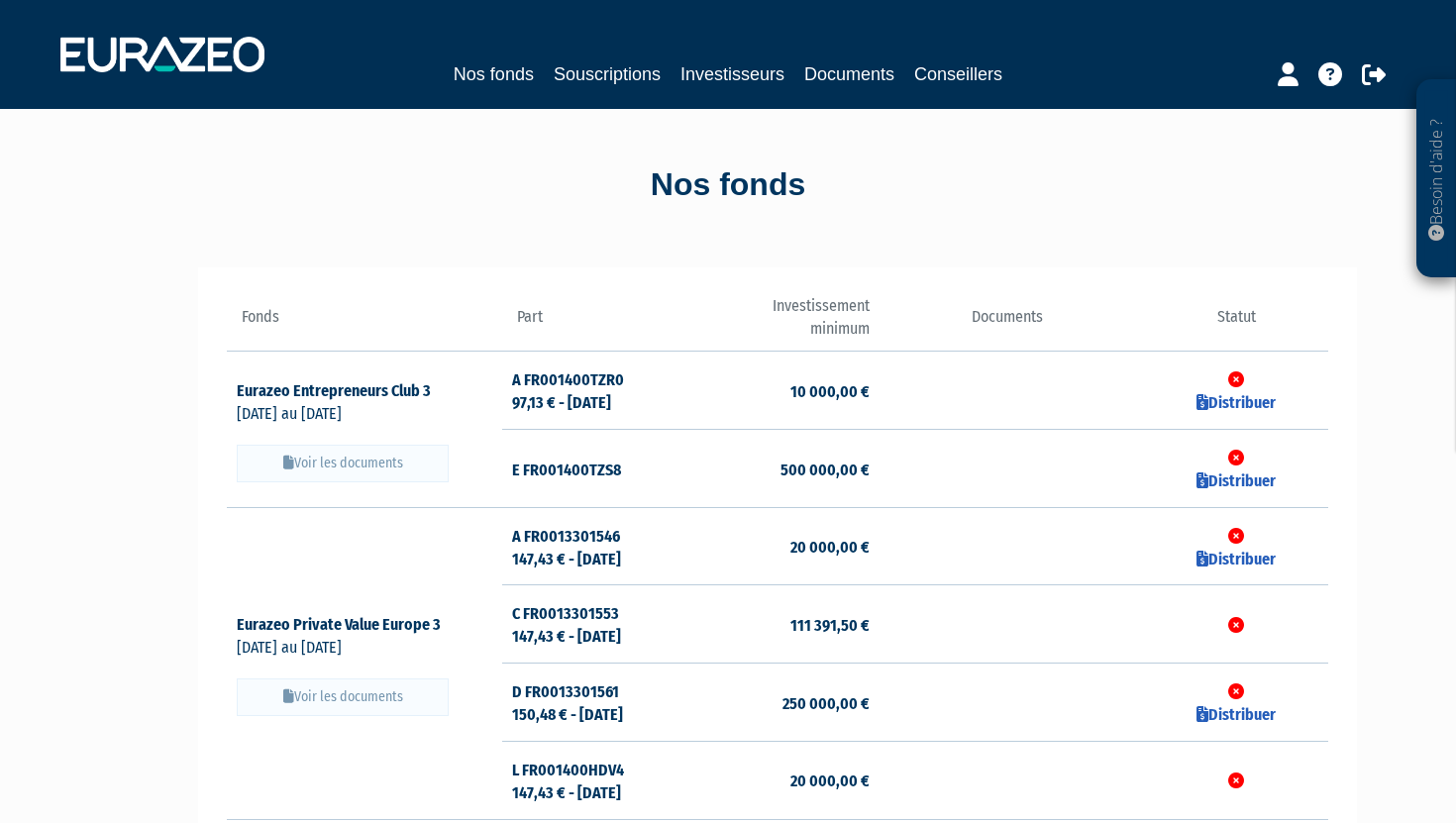 scroll, scrollTop: 115, scrollLeft: 0, axis: vertical 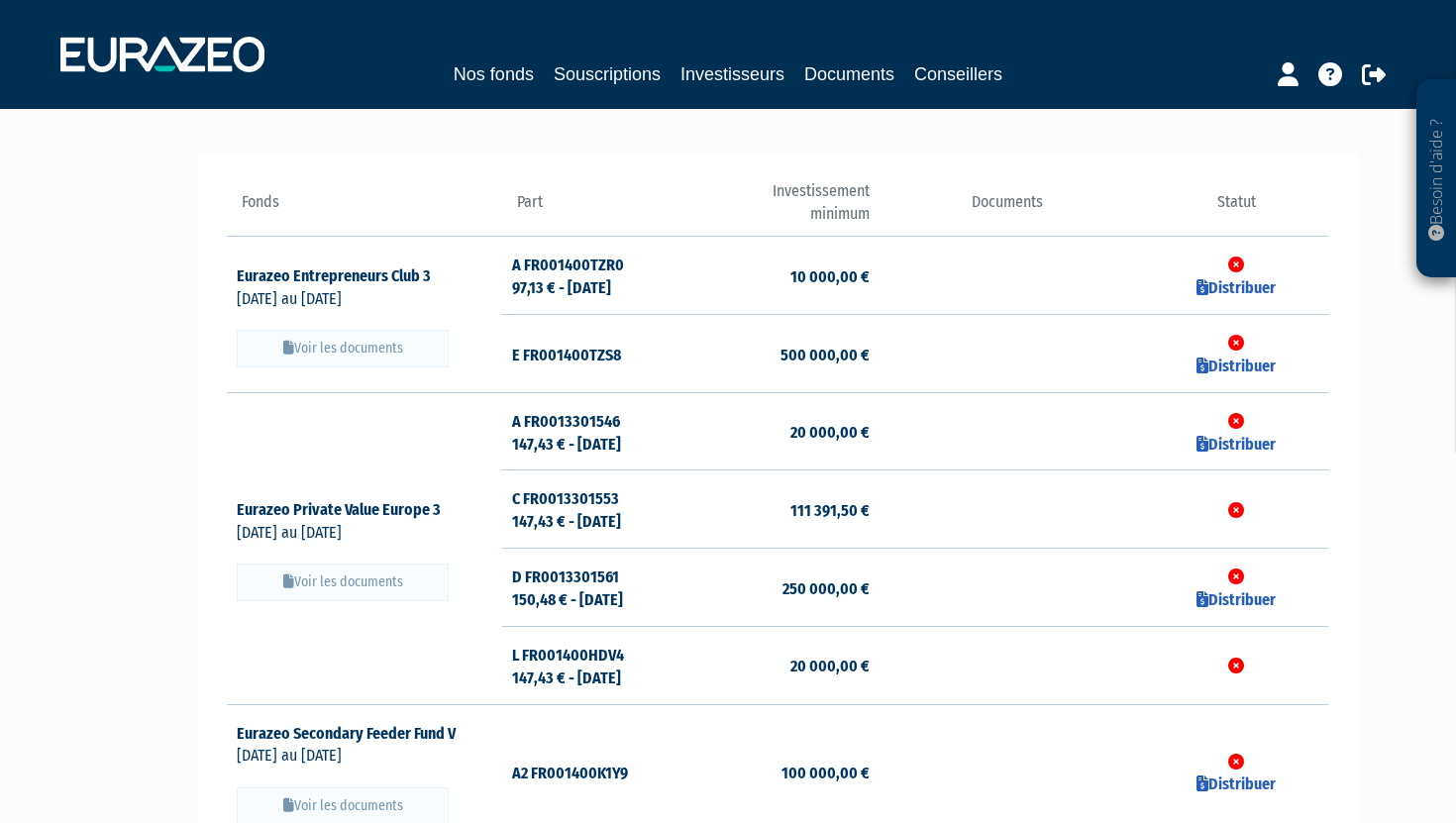 click on "Voir les documents" at bounding box center (343, 349) 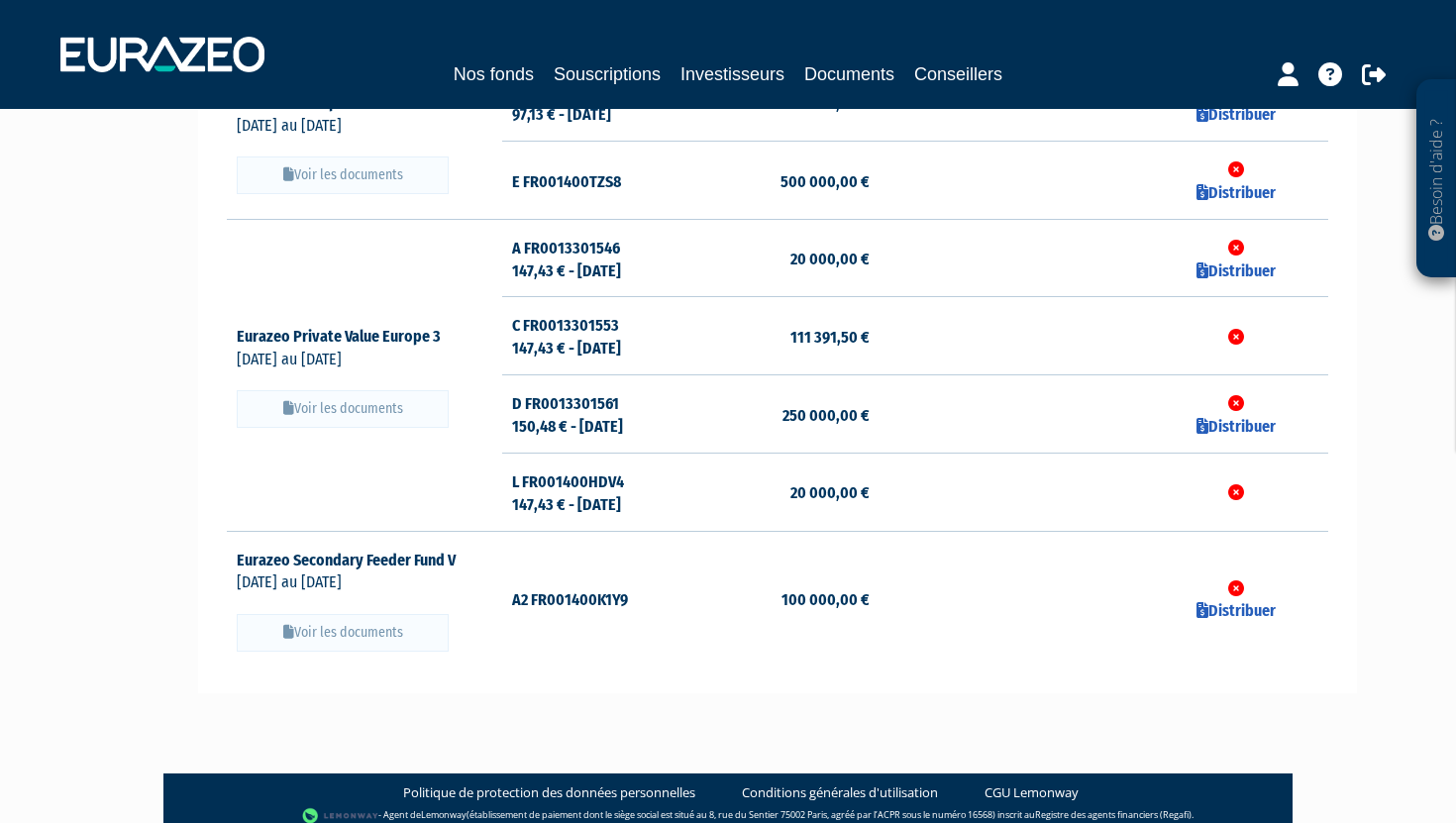 scroll, scrollTop: 380, scrollLeft: 0, axis: vertical 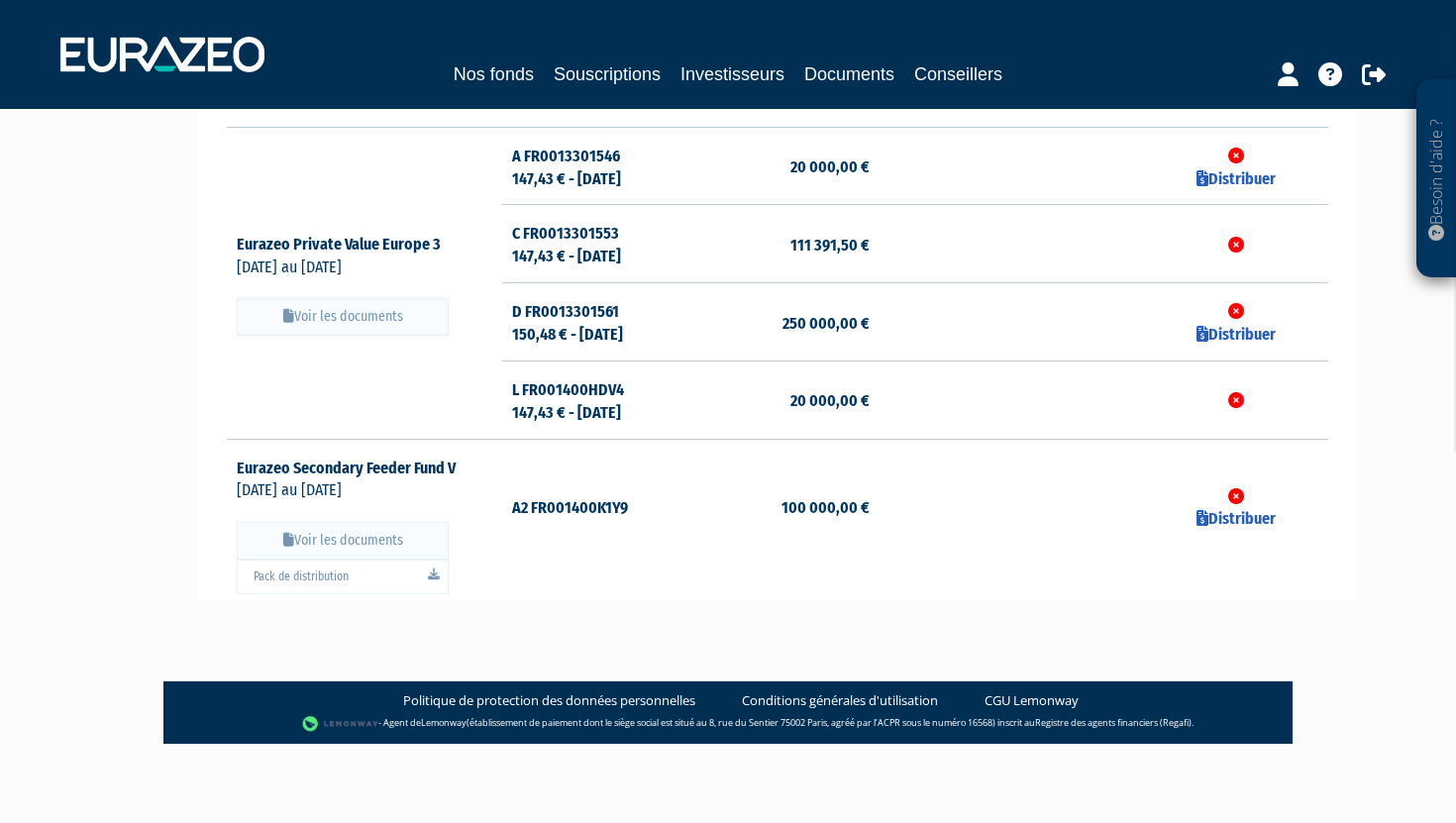 click on "Voir les documents" at bounding box center [343, 83] 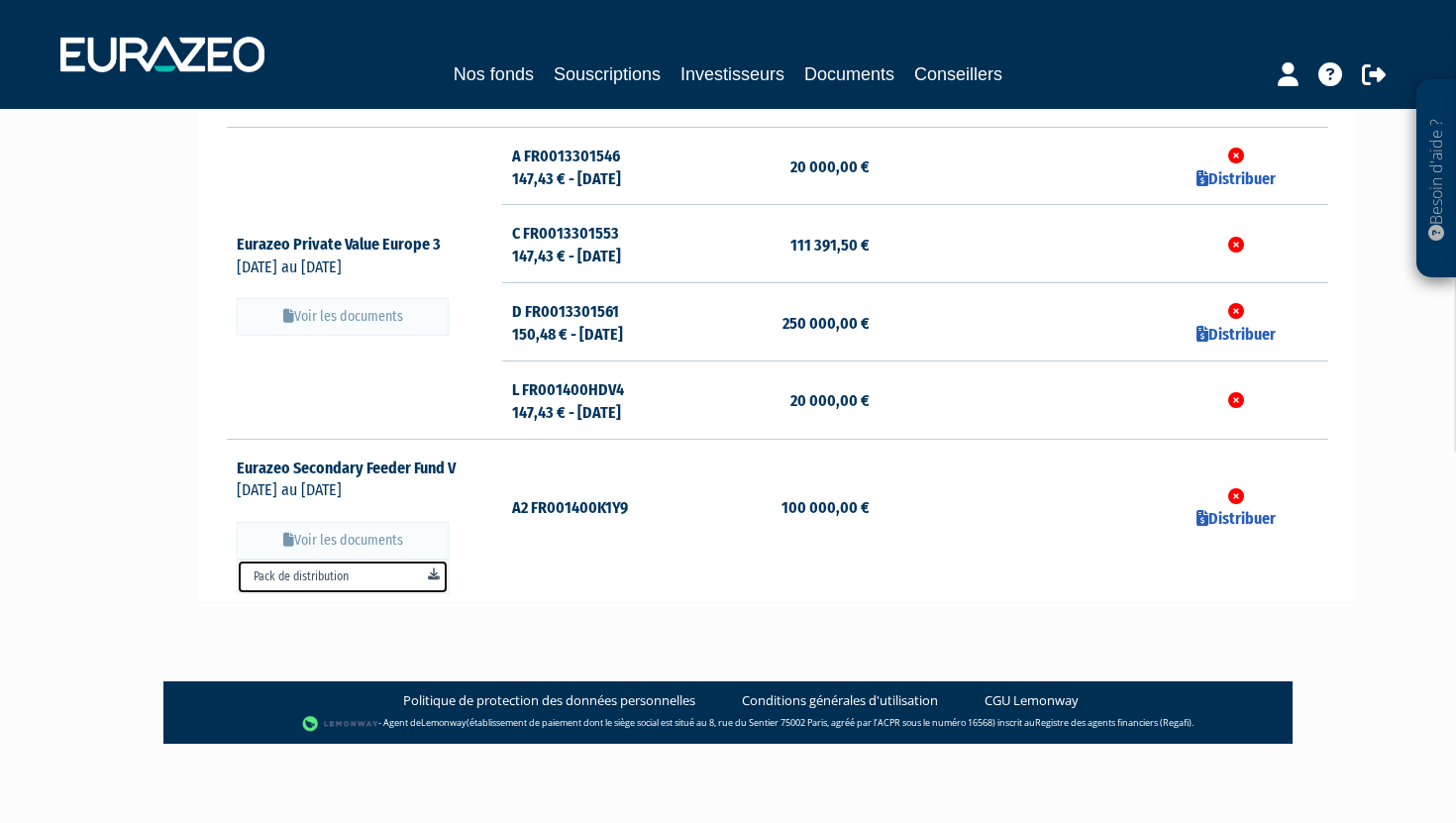 click on "Pack de distribution" at bounding box center (343, 576) 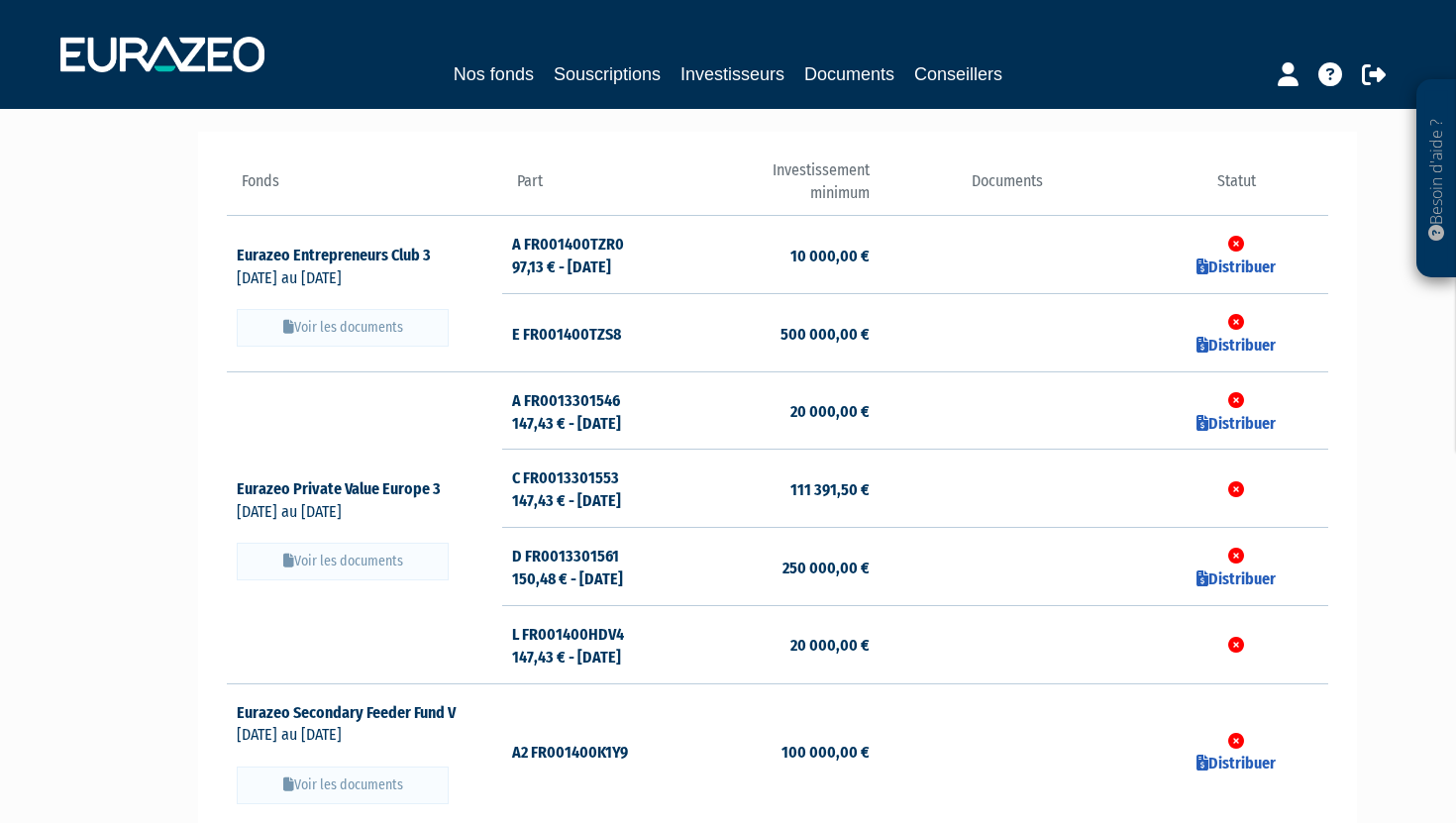 scroll, scrollTop: 158, scrollLeft: 0, axis: vertical 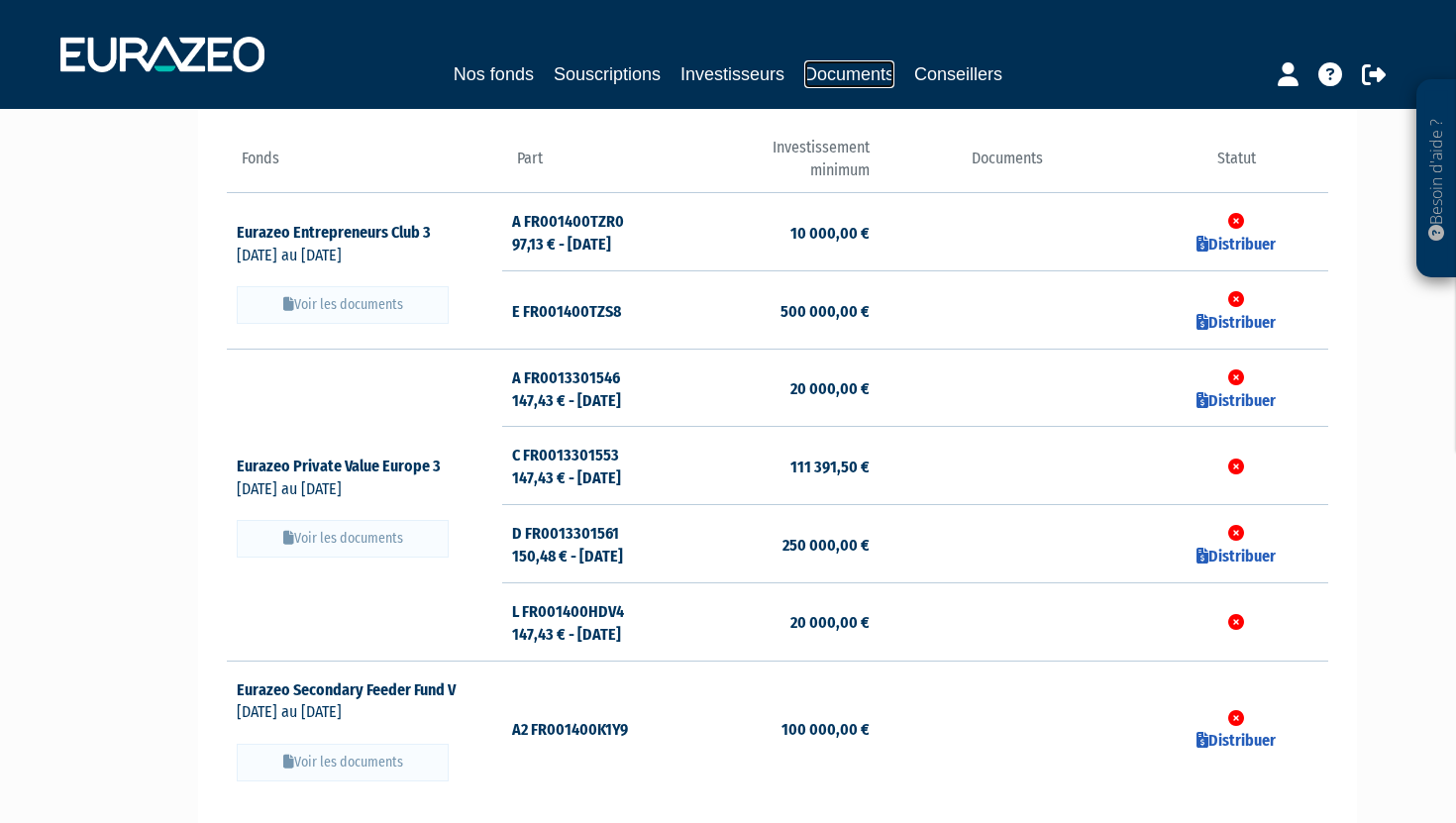 click on "Documents" at bounding box center [849, 74] 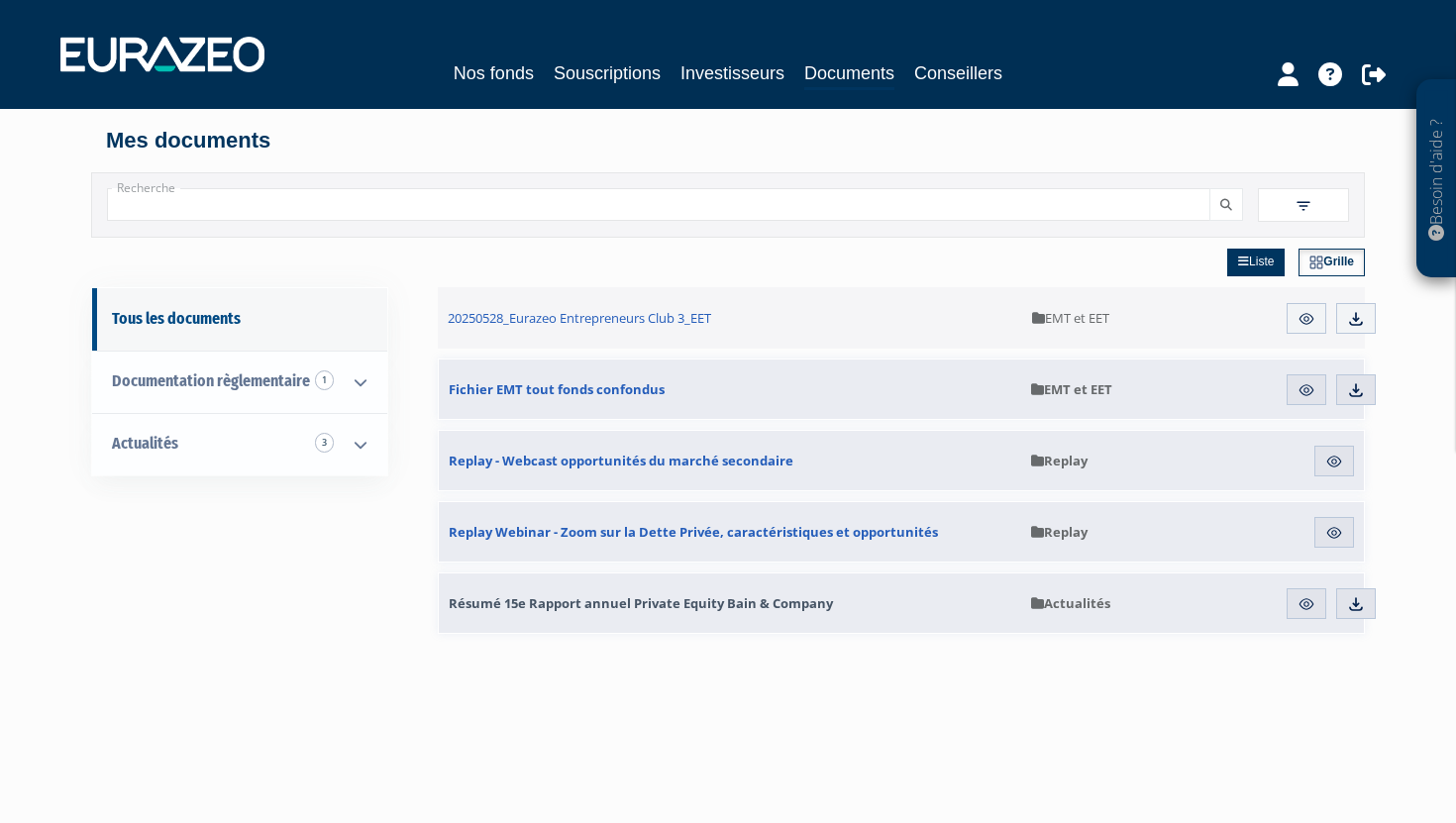 scroll, scrollTop: 53, scrollLeft: 0, axis: vertical 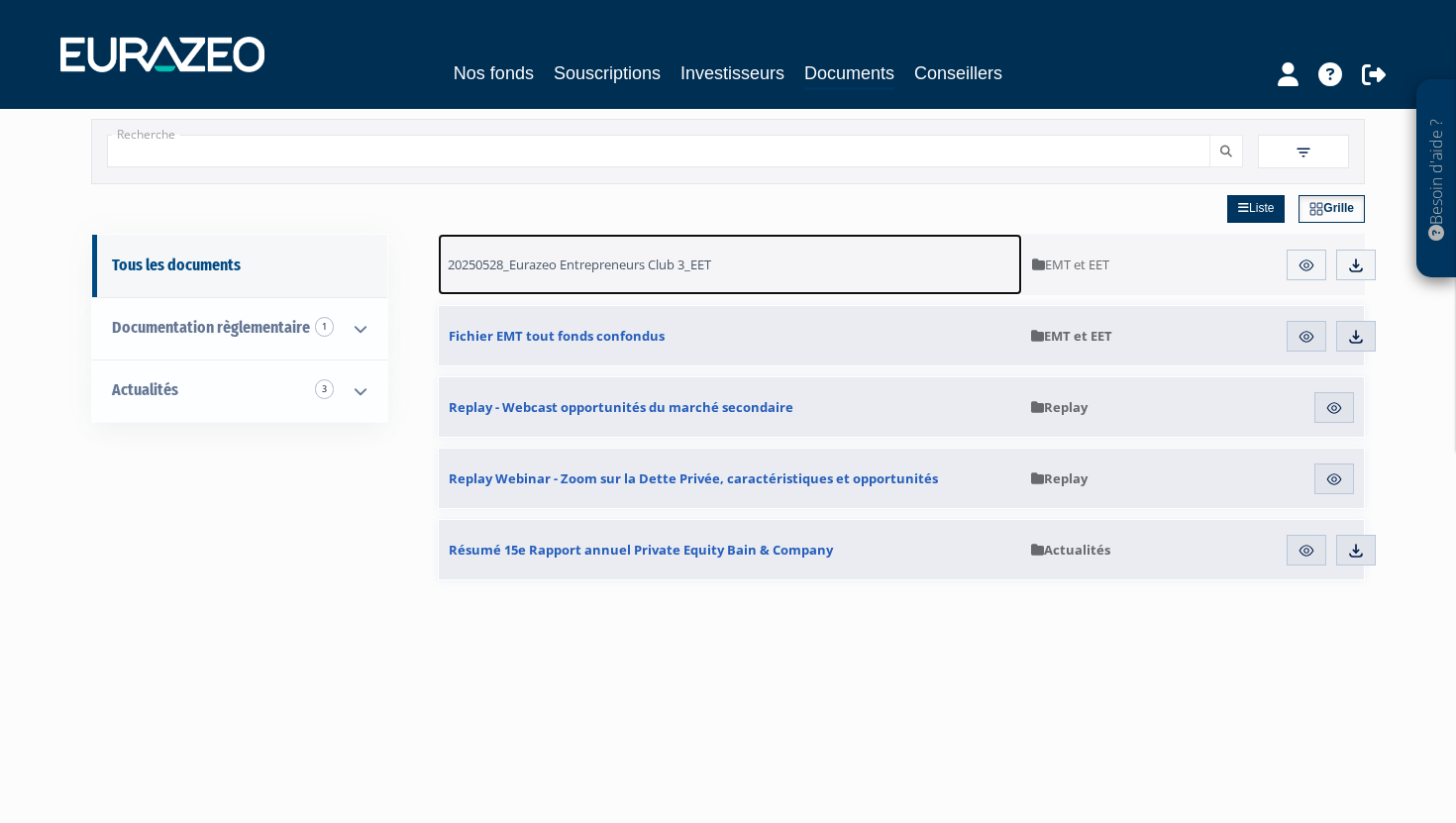 click on "20250528_Eurazeo Entrepreneurs Club 3_EET" at bounding box center [579, 264] 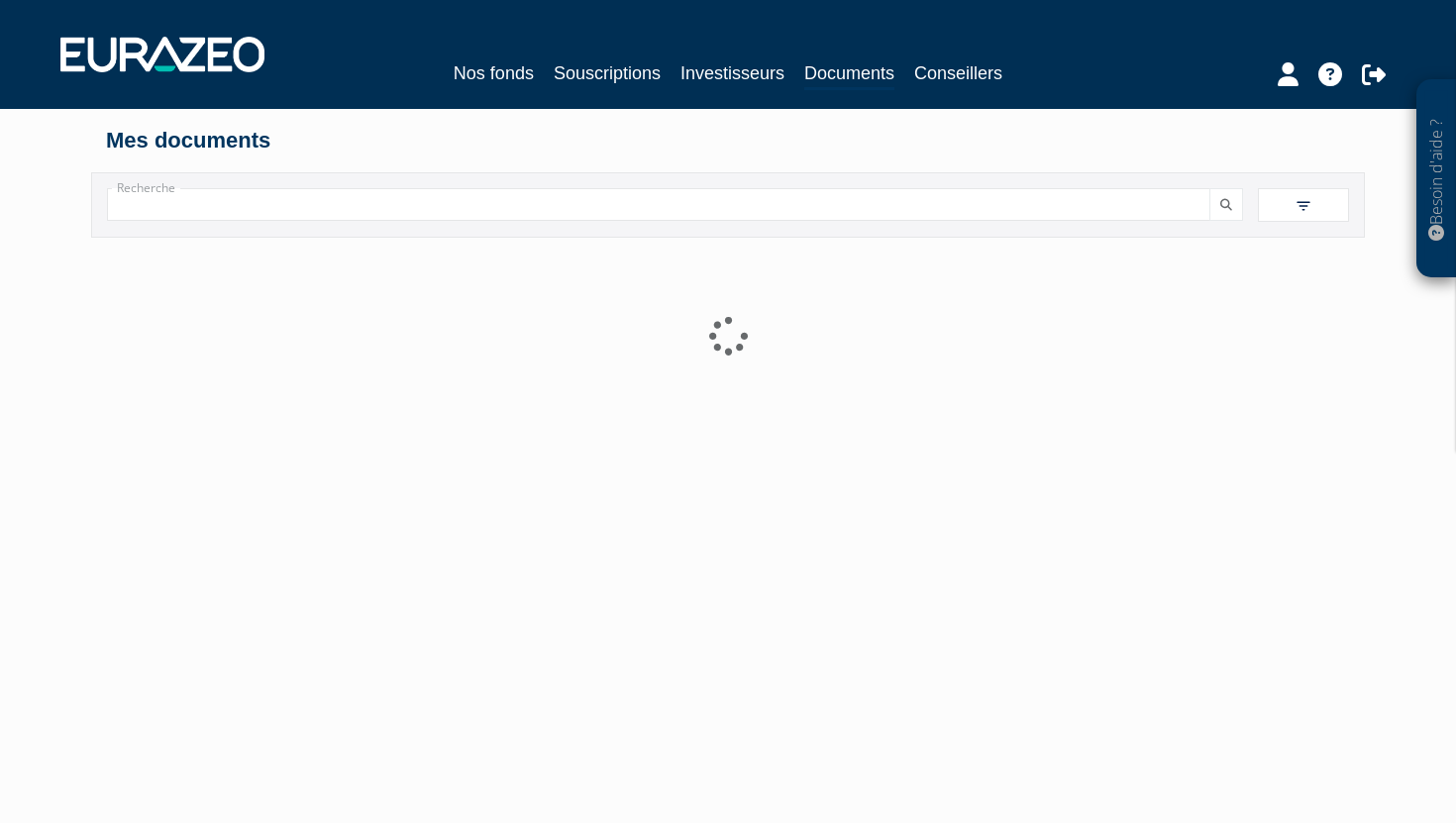 scroll, scrollTop: 0, scrollLeft: 0, axis: both 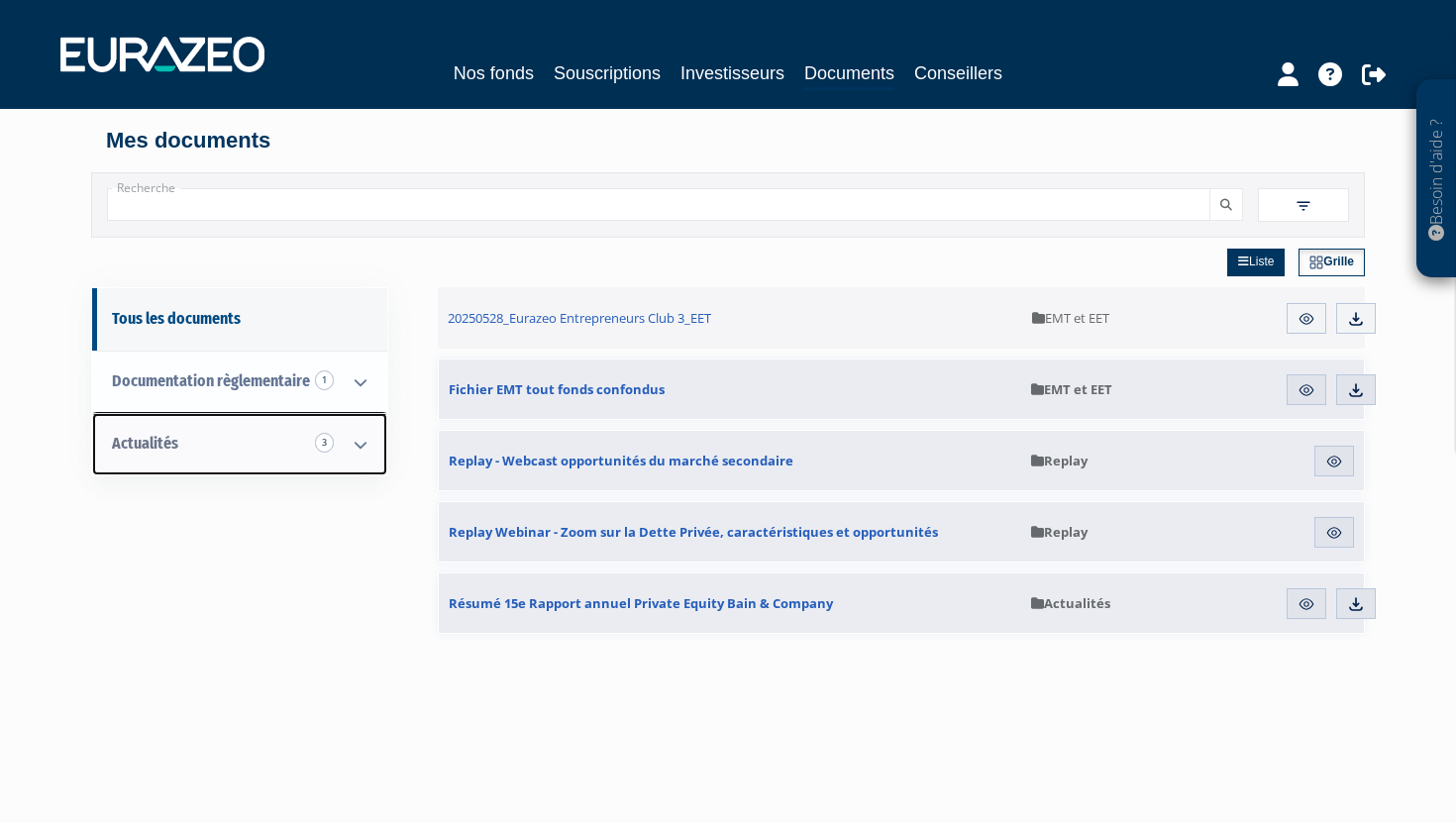click at bounding box center [361, 445] 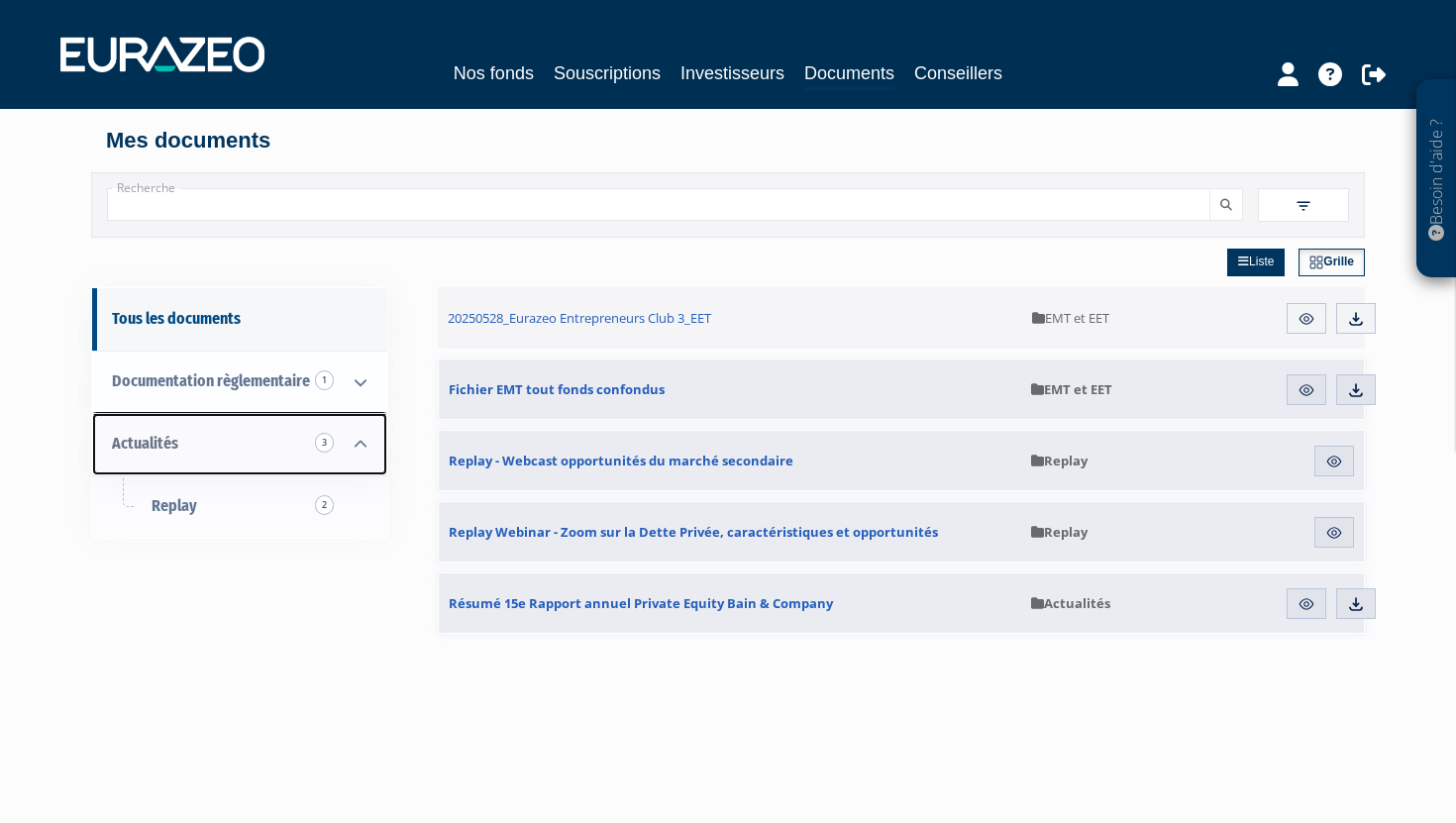 click at bounding box center (361, 445) 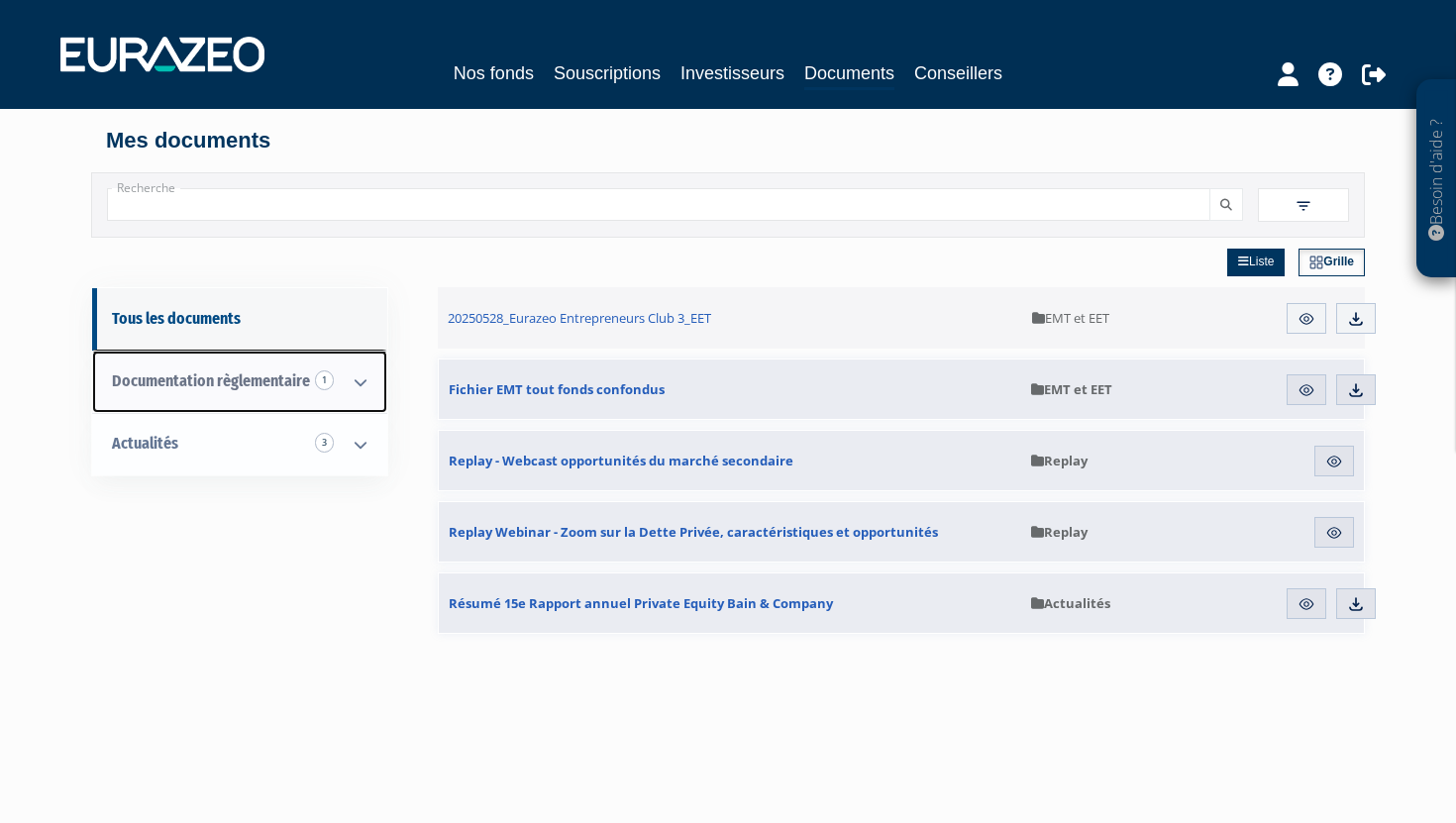click at bounding box center [361, 382] 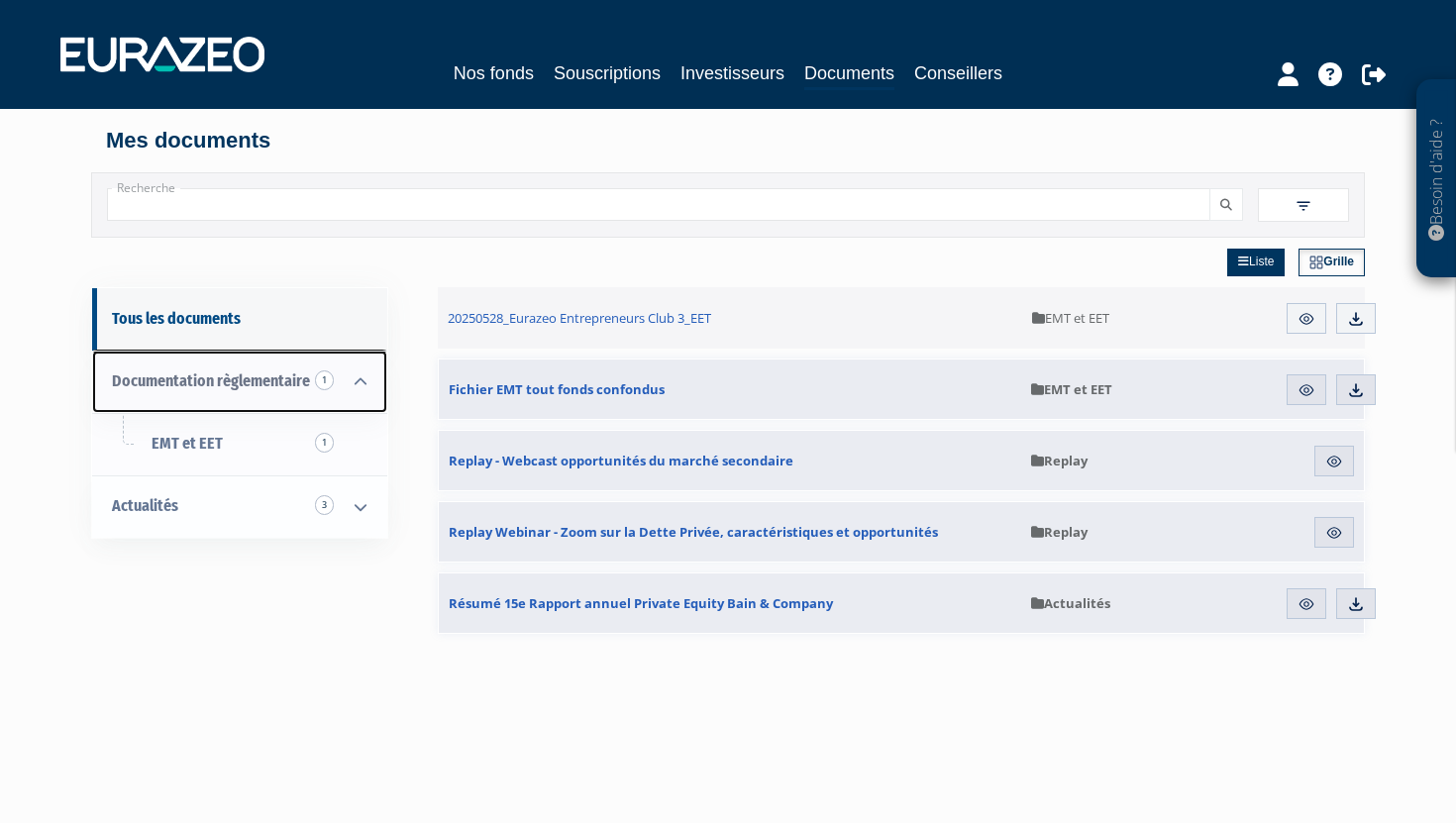 click at bounding box center [361, 382] 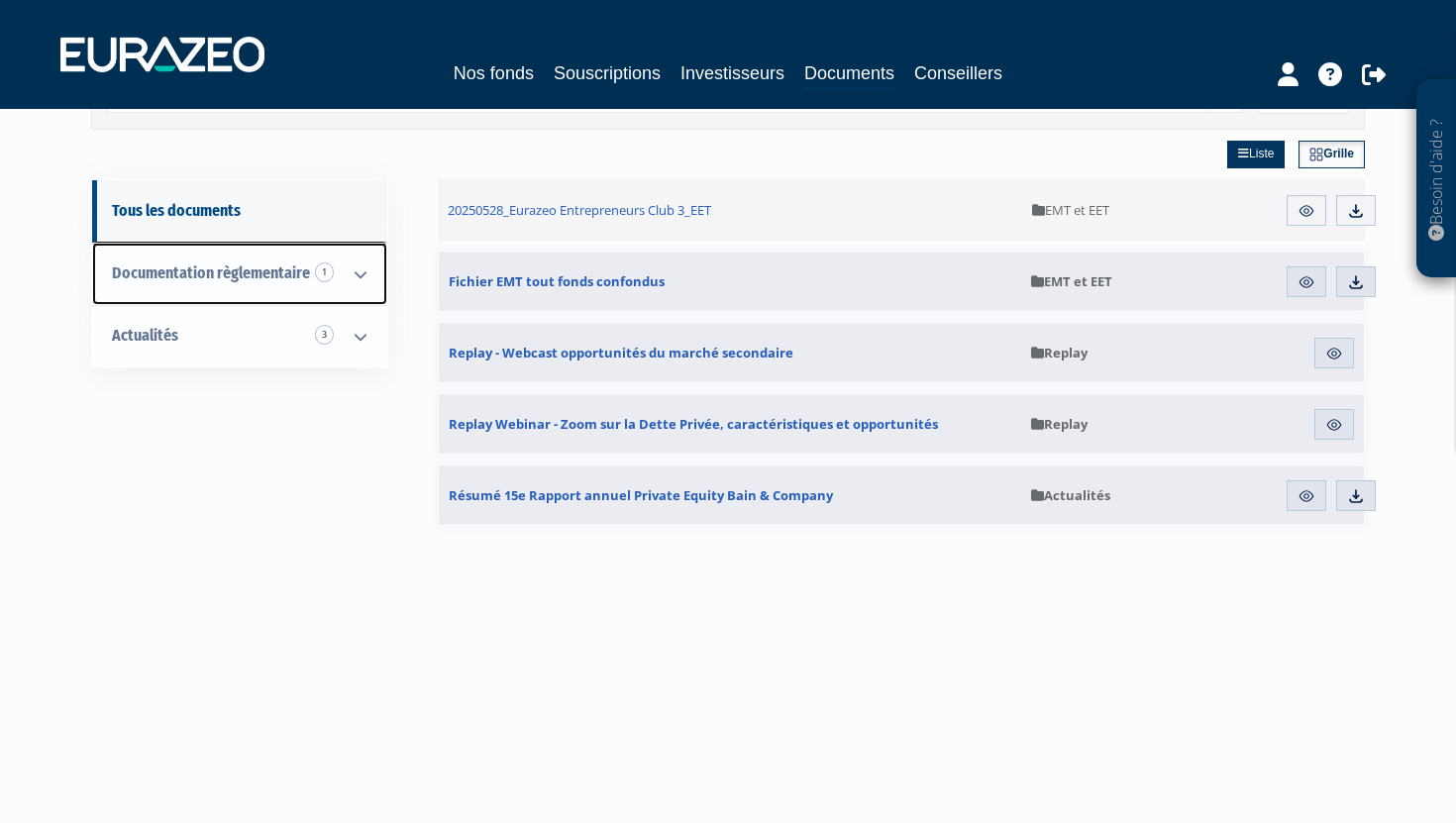 scroll, scrollTop: 148, scrollLeft: 0, axis: vertical 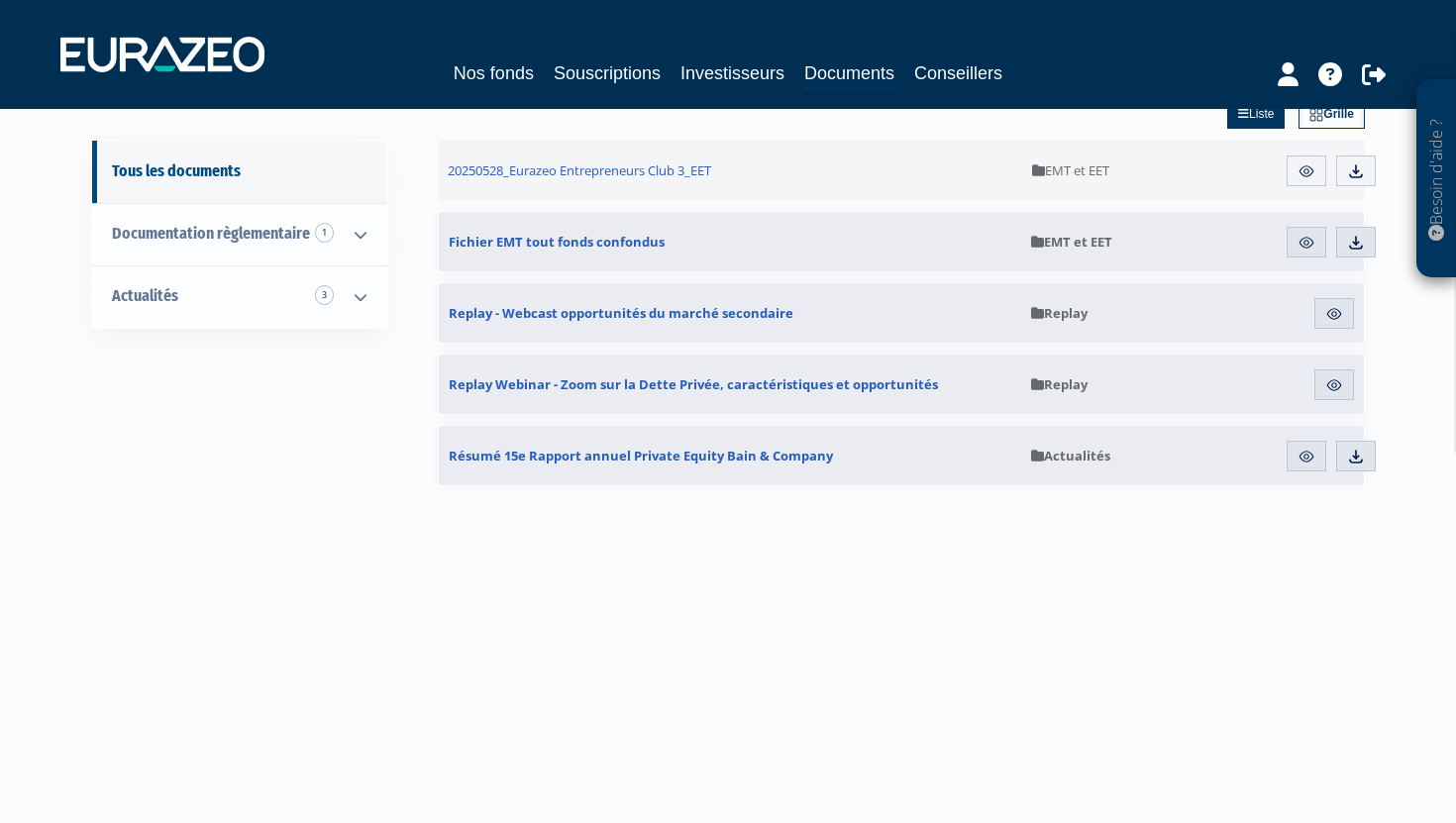 click on "Aperçu
Télécharger" at bounding box center (1331, 170) 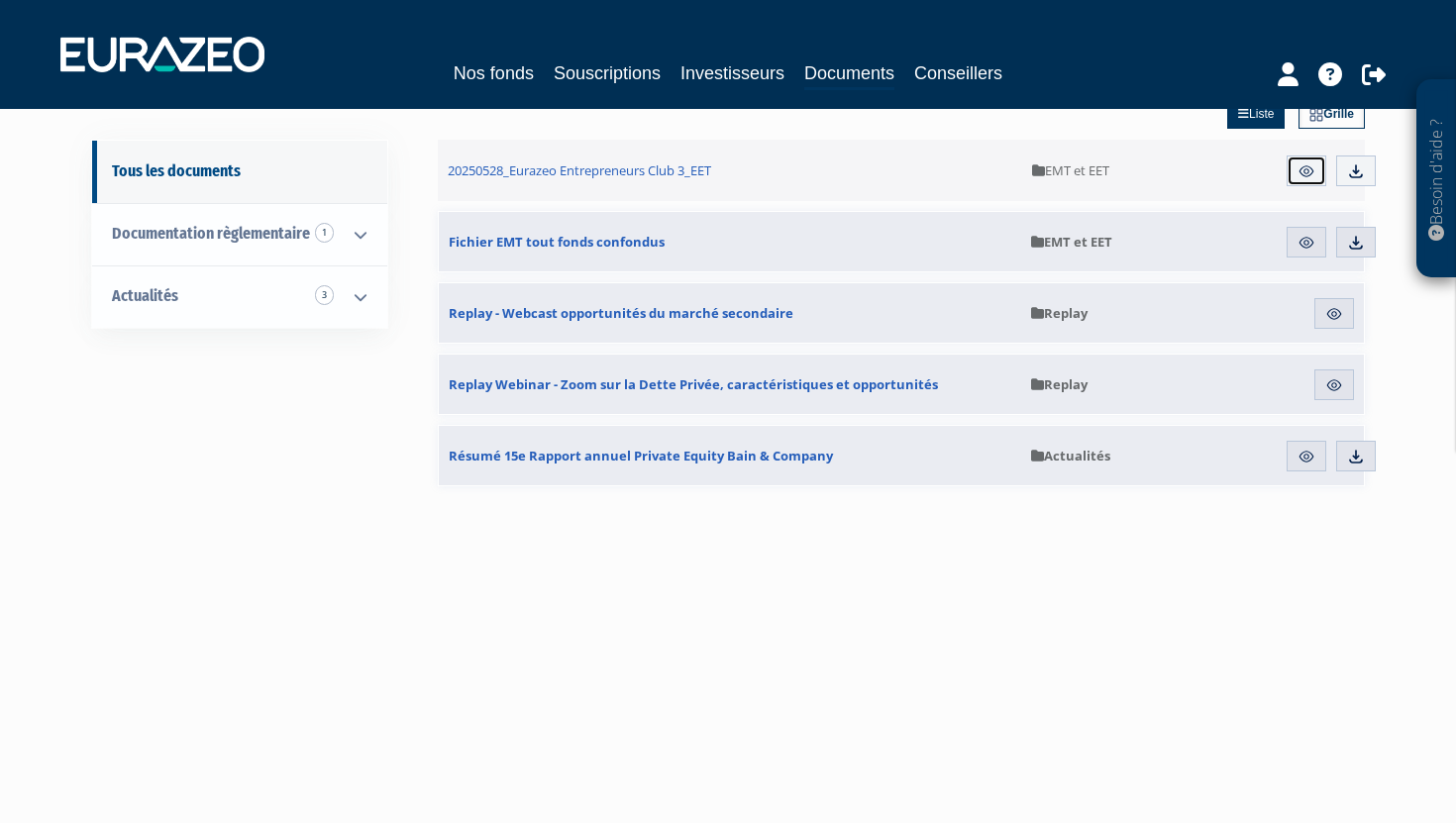 click at bounding box center (1306, 171) 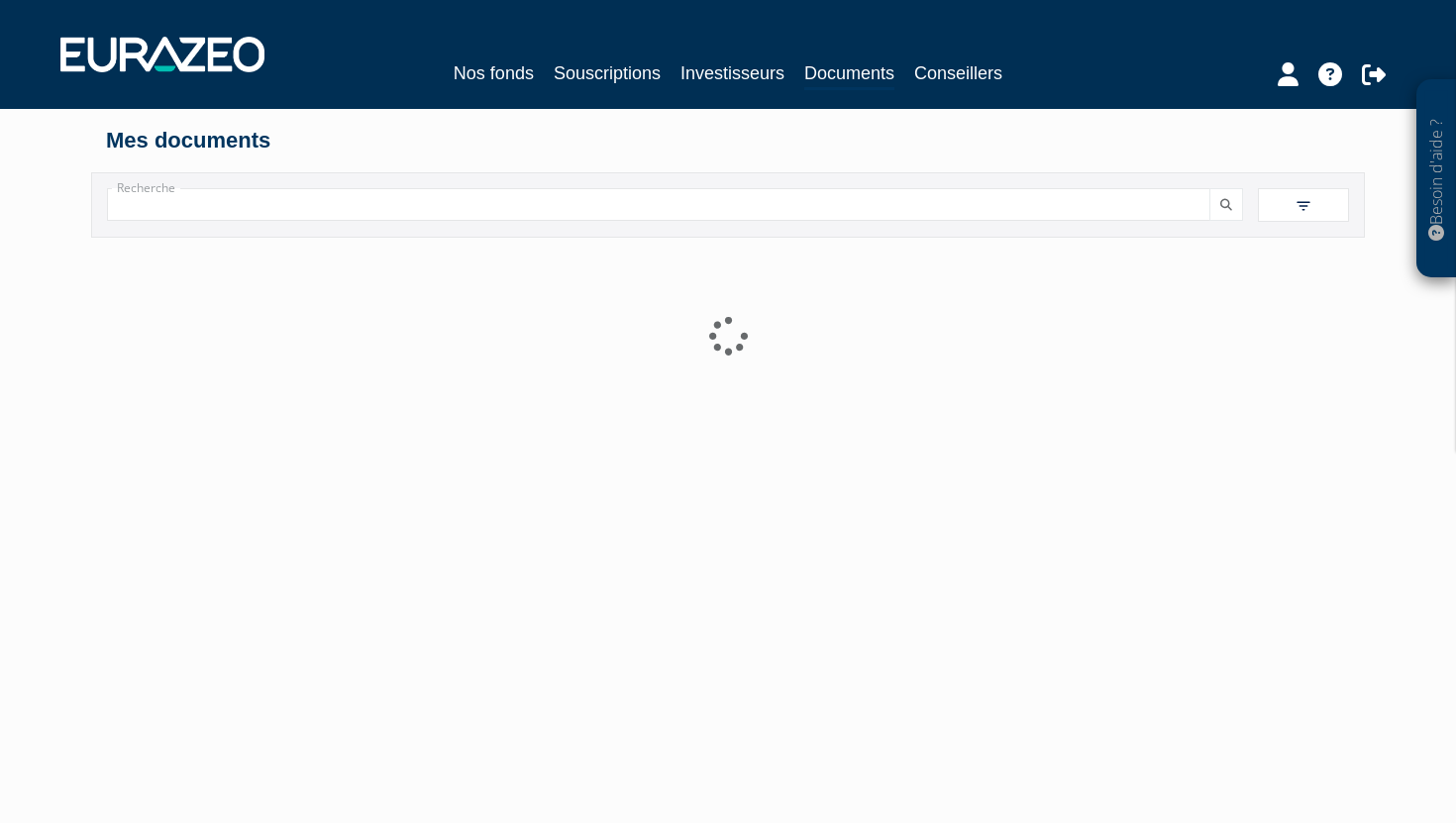 scroll, scrollTop: 0, scrollLeft: 0, axis: both 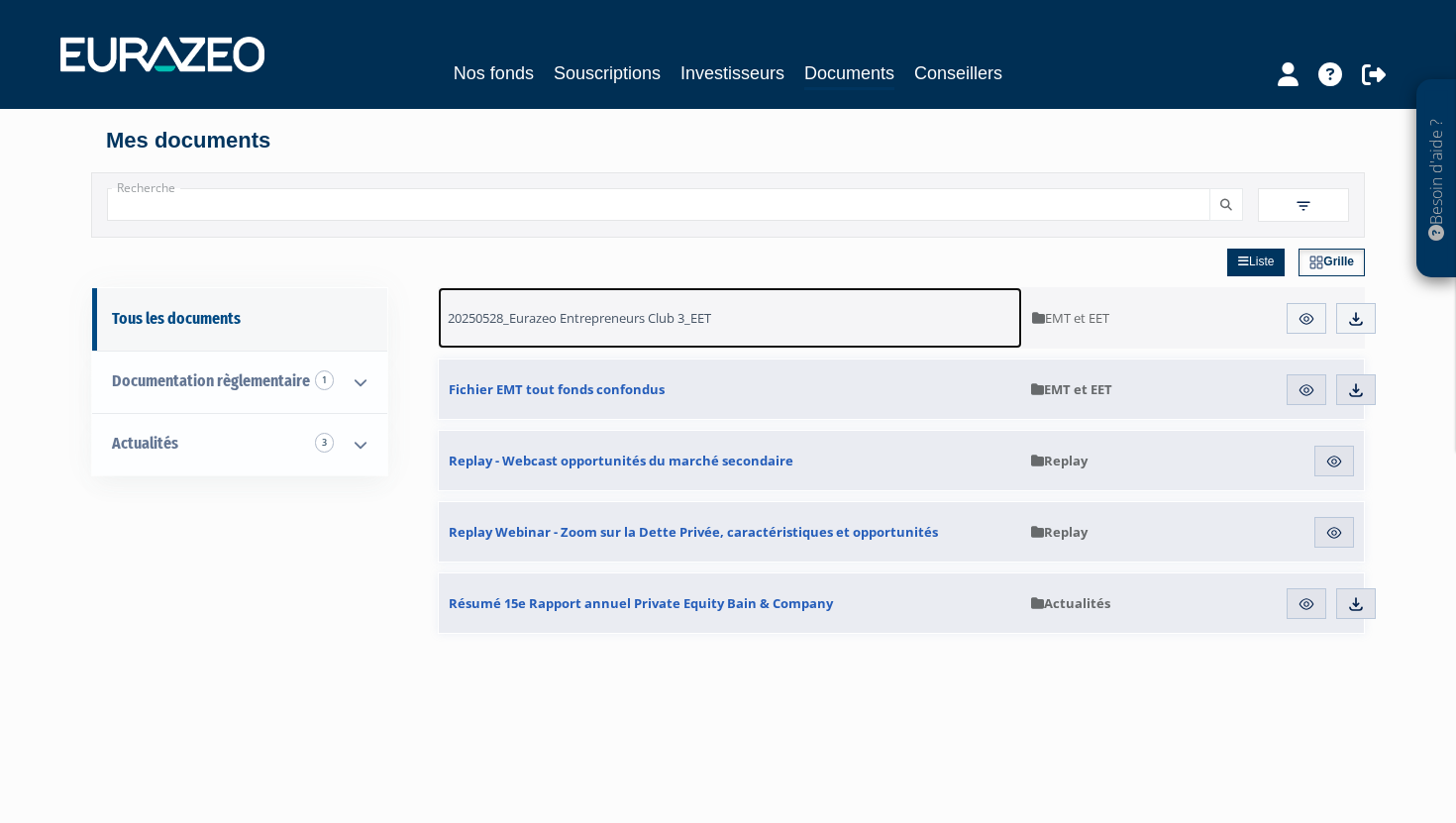 click on "20250528_Eurazeo Entrepreneurs Club 3_EET" at bounding box center (730, 318) 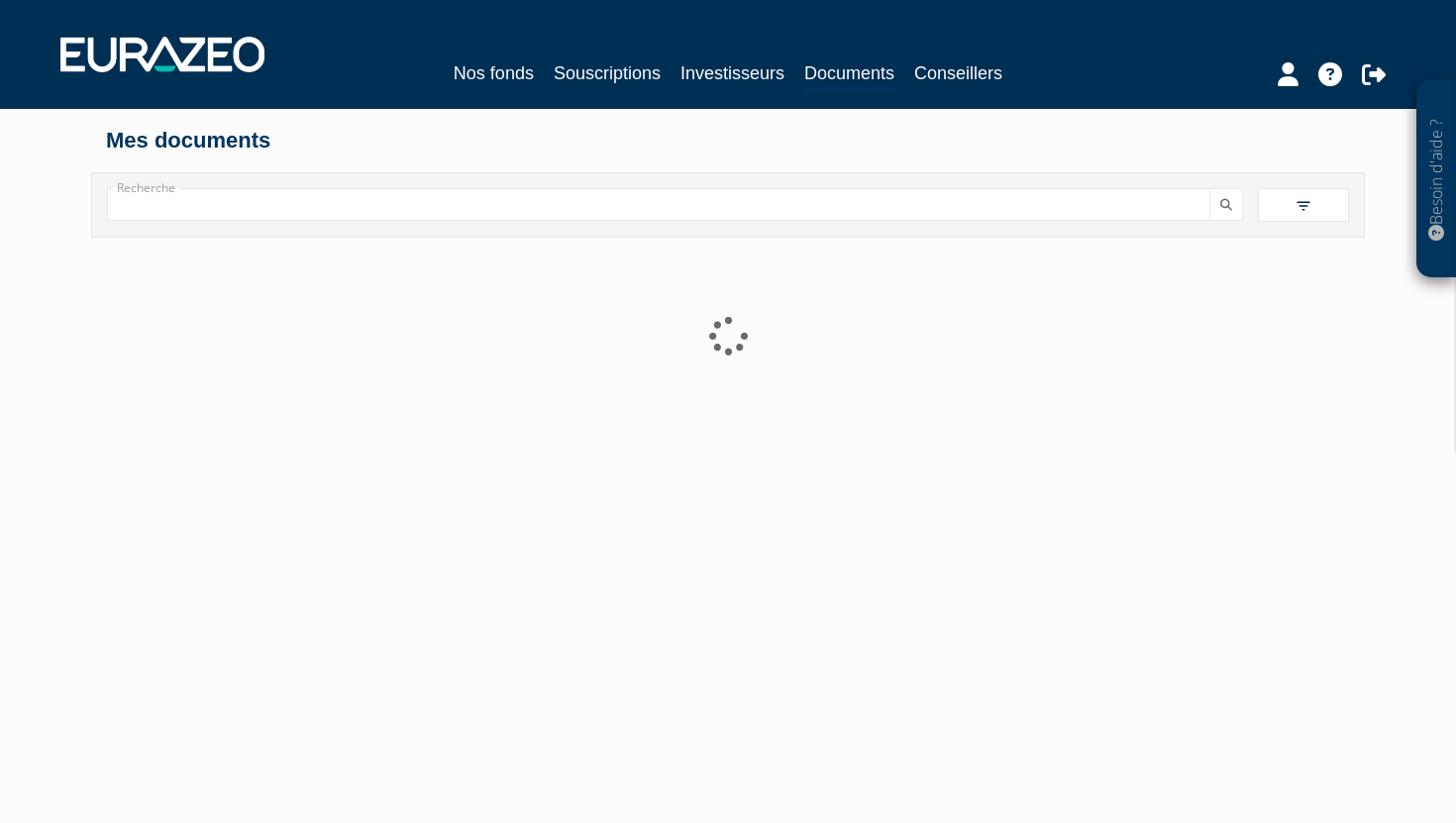scroll, scrollTop: 0, scrollLeft: 0, axis: both 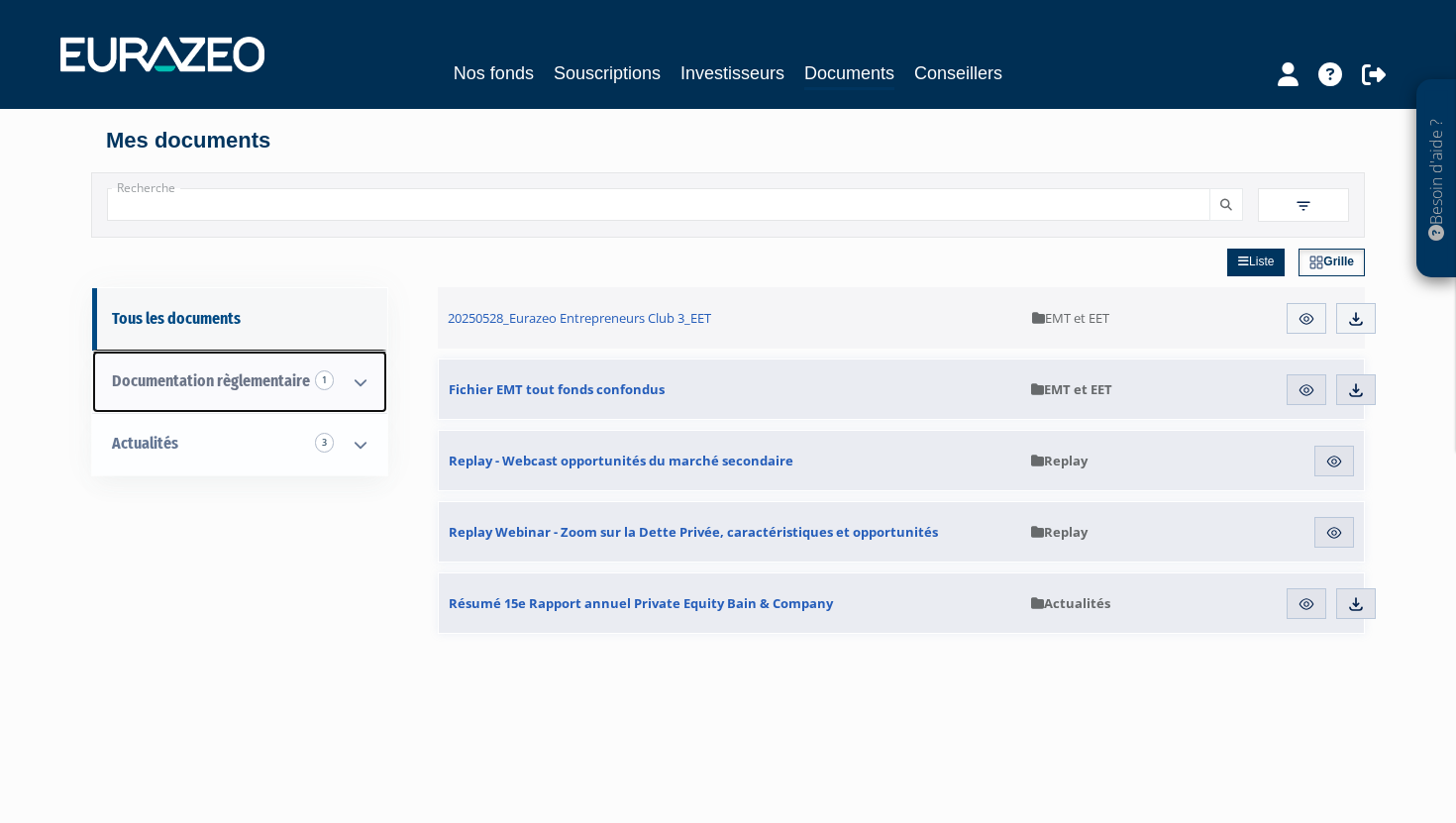 click on "Documentation règlementaire
1" at bounding box center [211, 380] 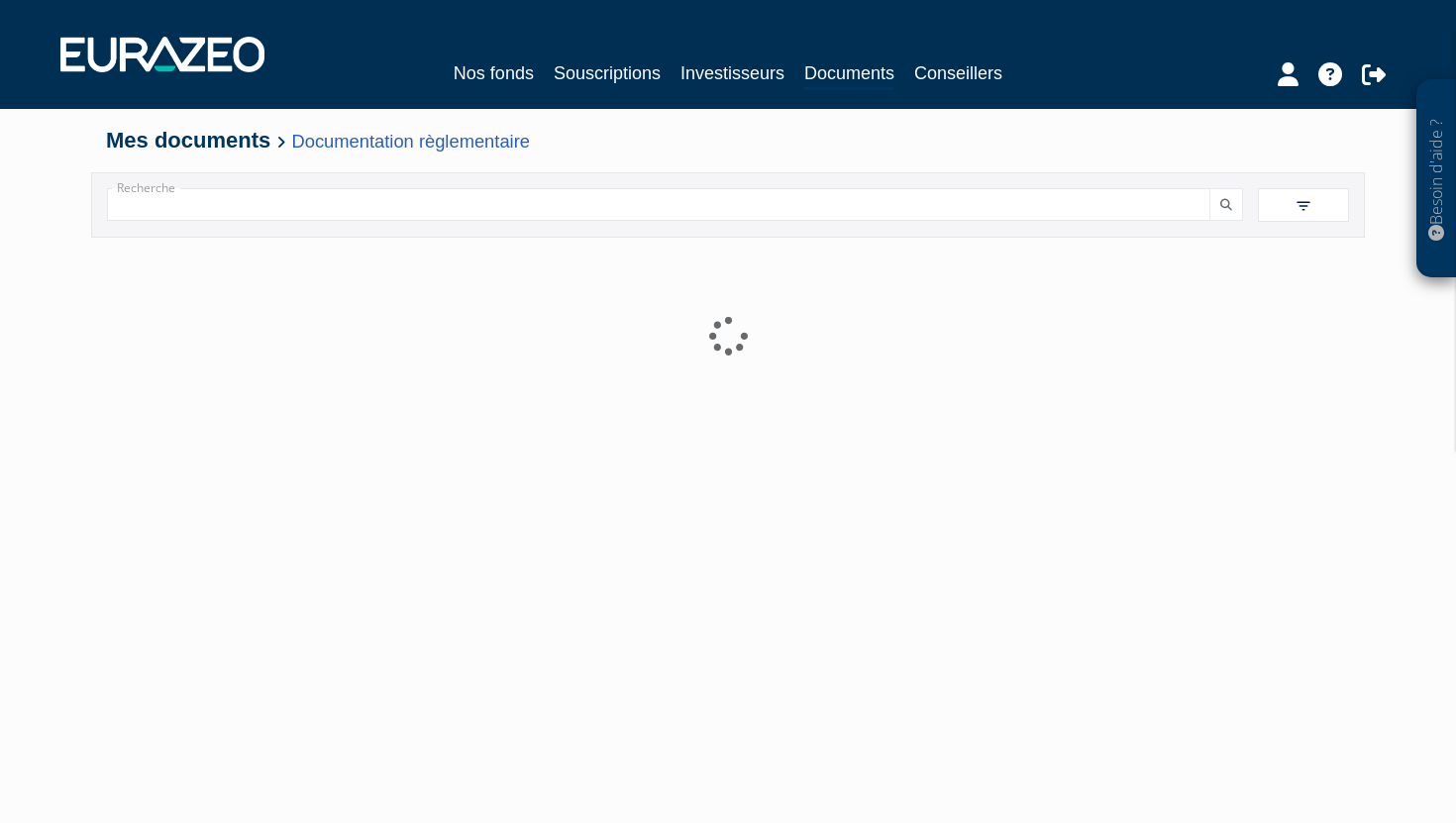 scroll, scrollTop: 0, scrollLeft: 0, axis: both 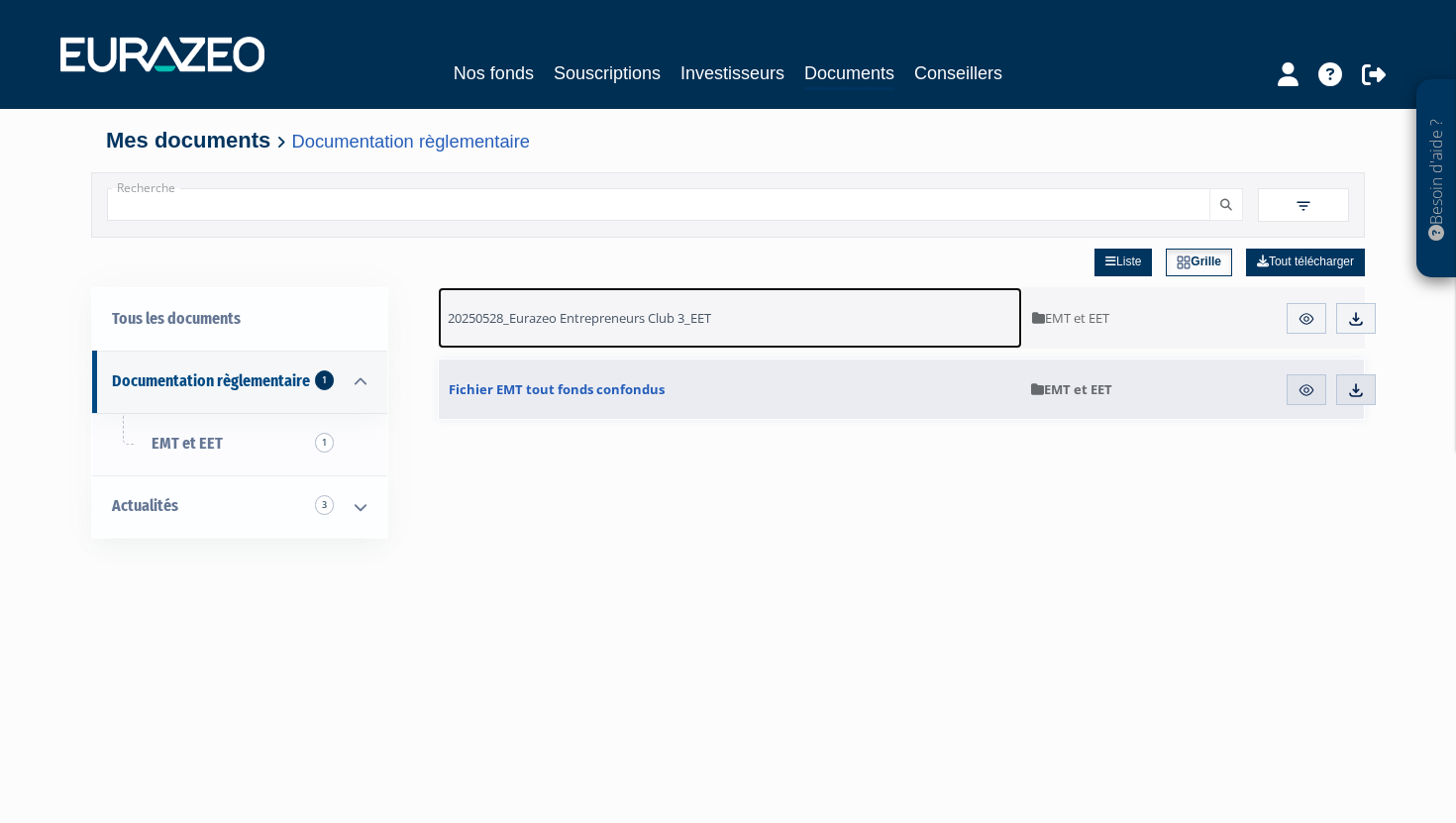 click on "20250528_Eurazeo Entrepreneurs Club 3_EET" at bounding box center (579, 318) 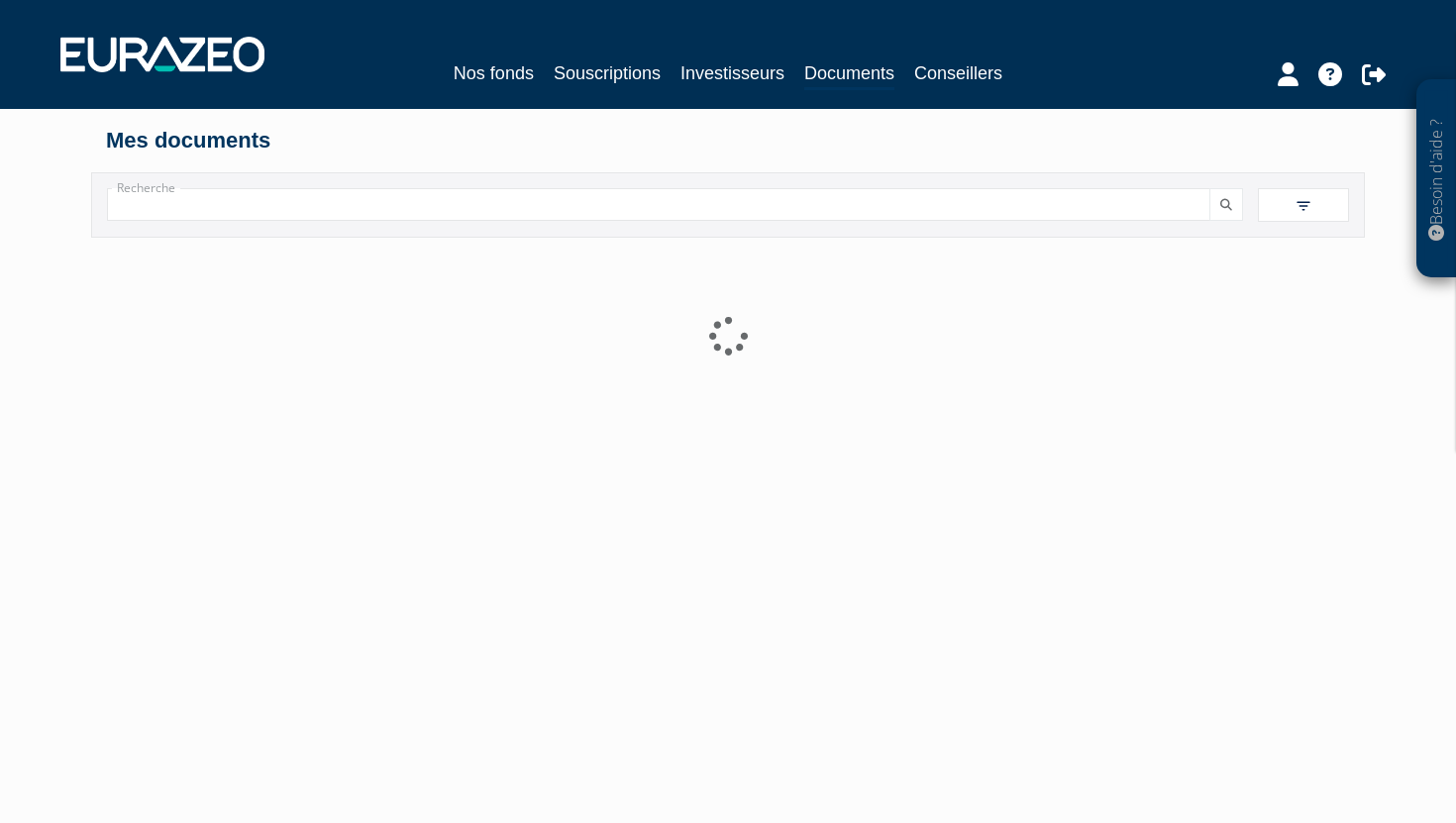 scroll, scrollTop: 0, scrollLeft: 0, axis: both 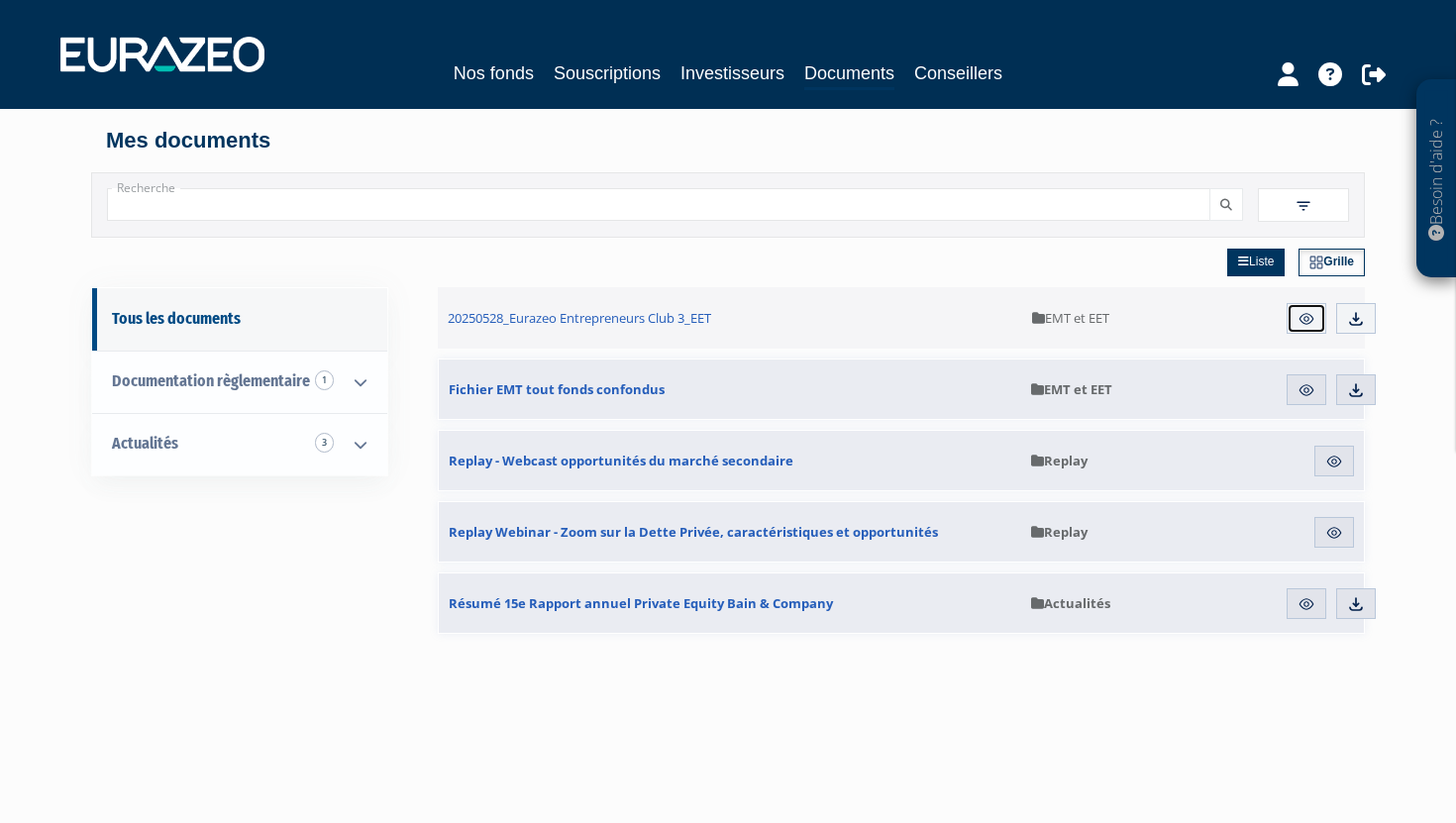 click at bounding box center (1306, 319) 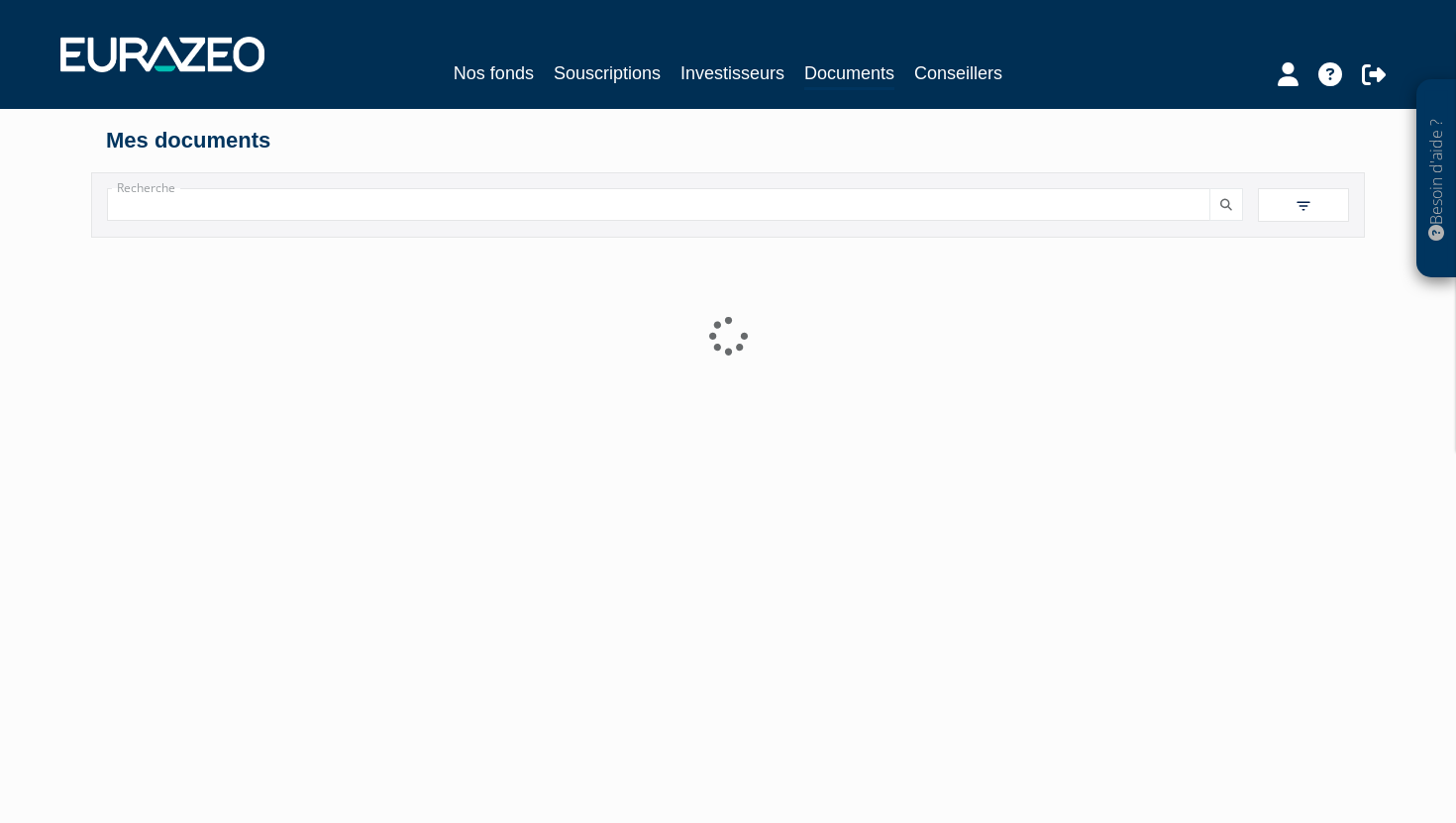scroll, scrollTop: 0, scrollLeft: 0, axis: both 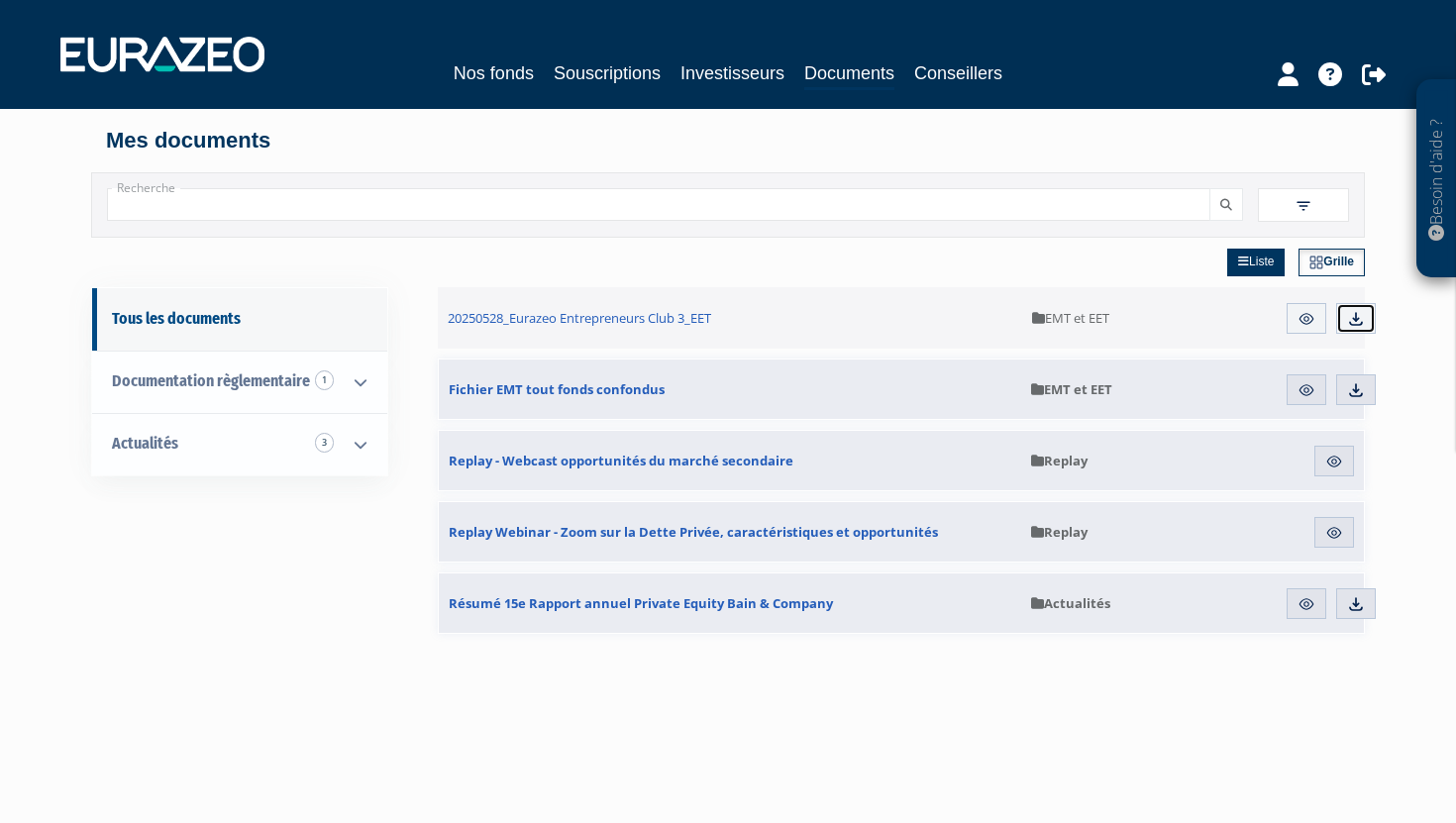 click at bounding box center [1356, 319] 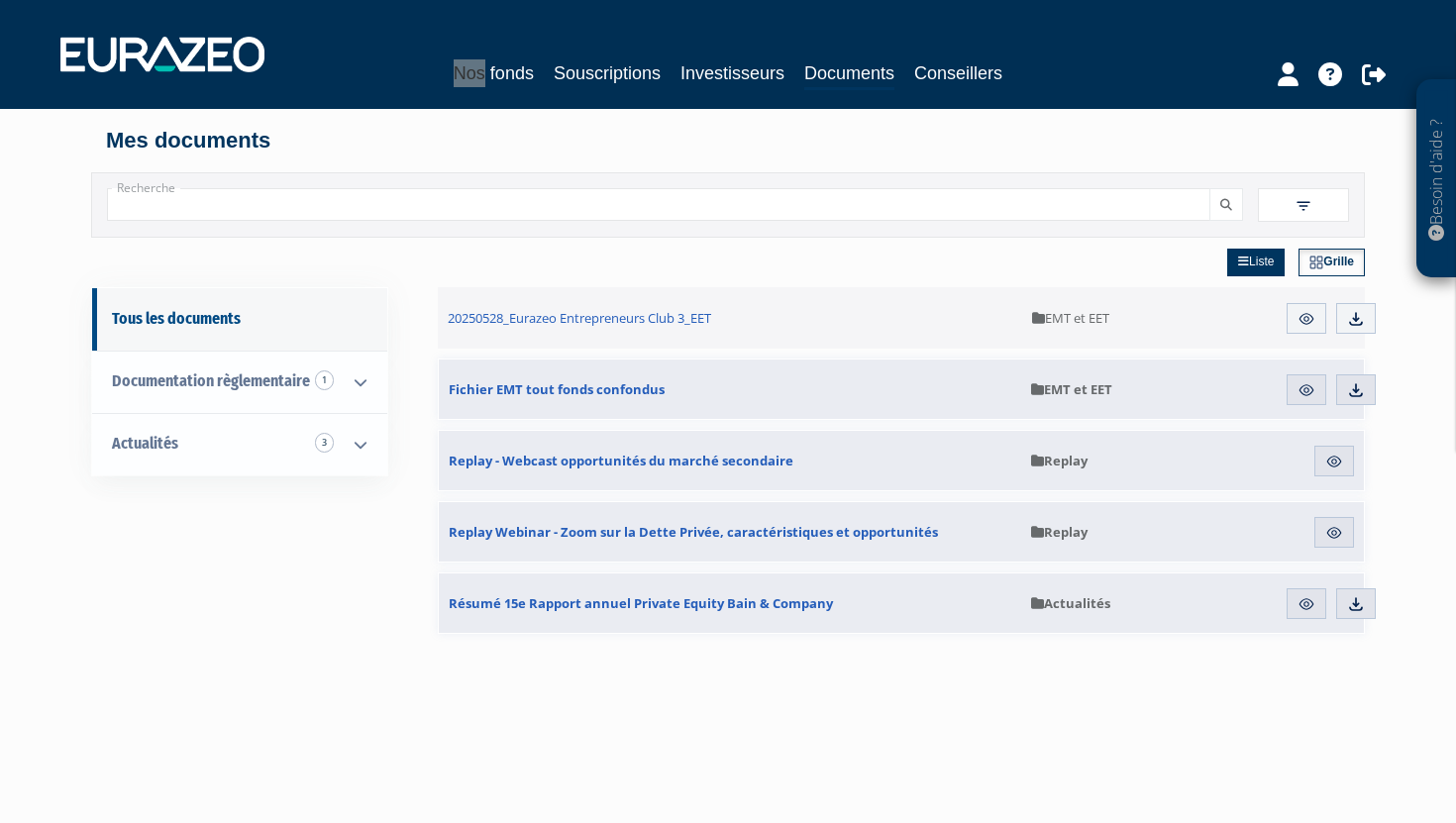 click on "Nos fonds Souscriptions  Investisseurs Documents Conseillers" at bounding box center (728, 54) 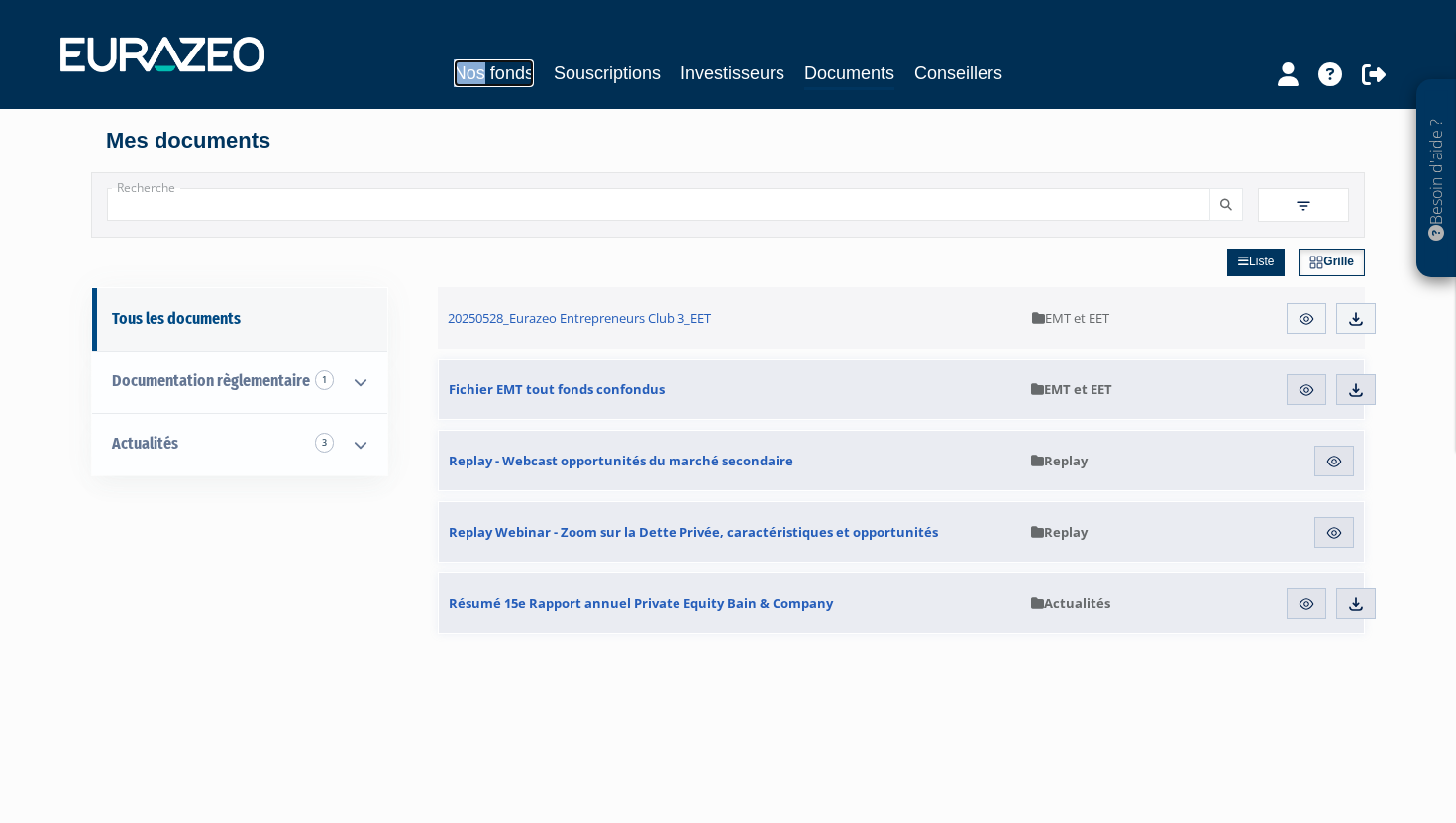 click on "Nos fonds" at bounding box center (493, 73) 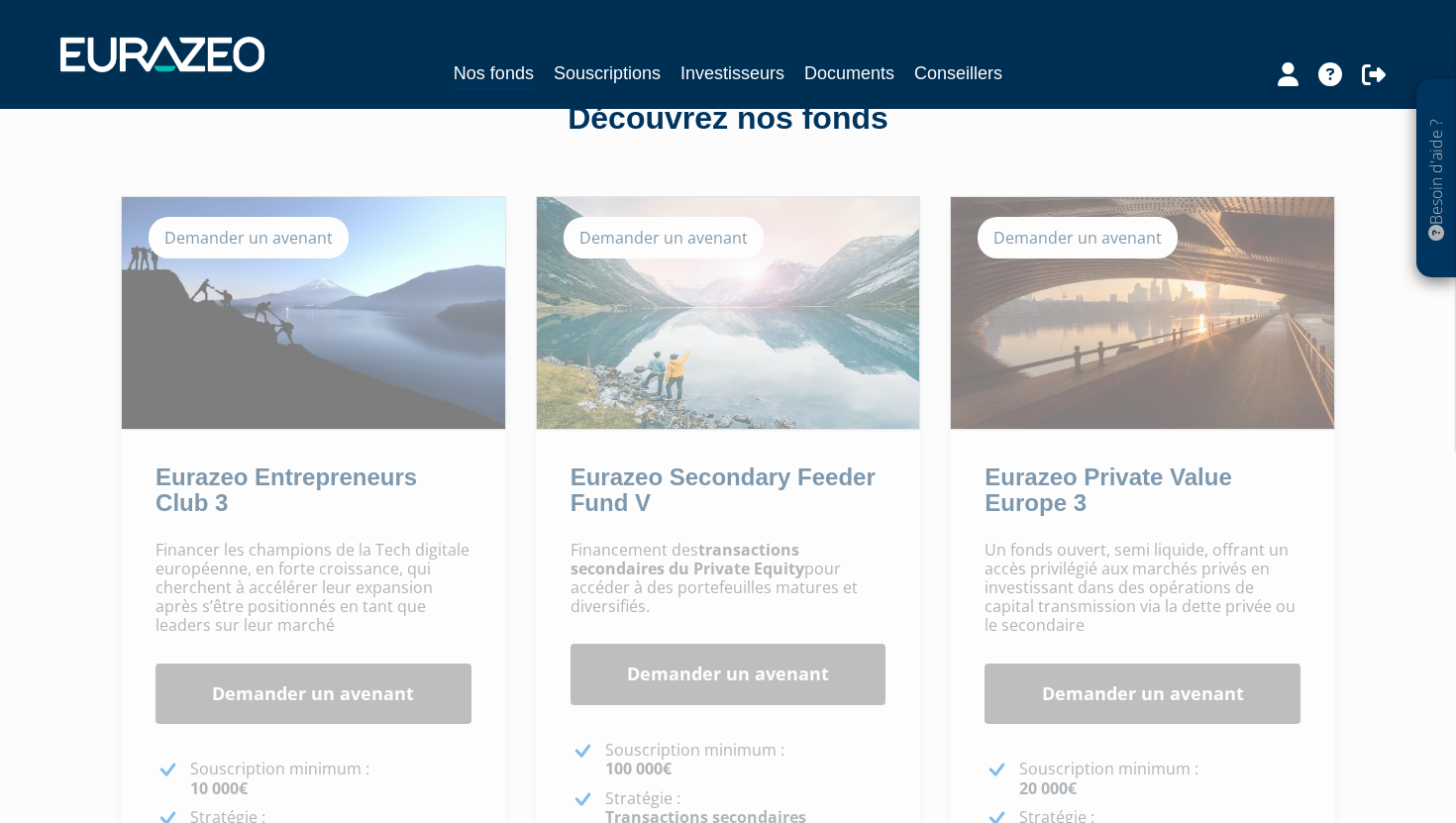 scroll, scrollTop: 171, scrollLeft: 0, axis: vertical 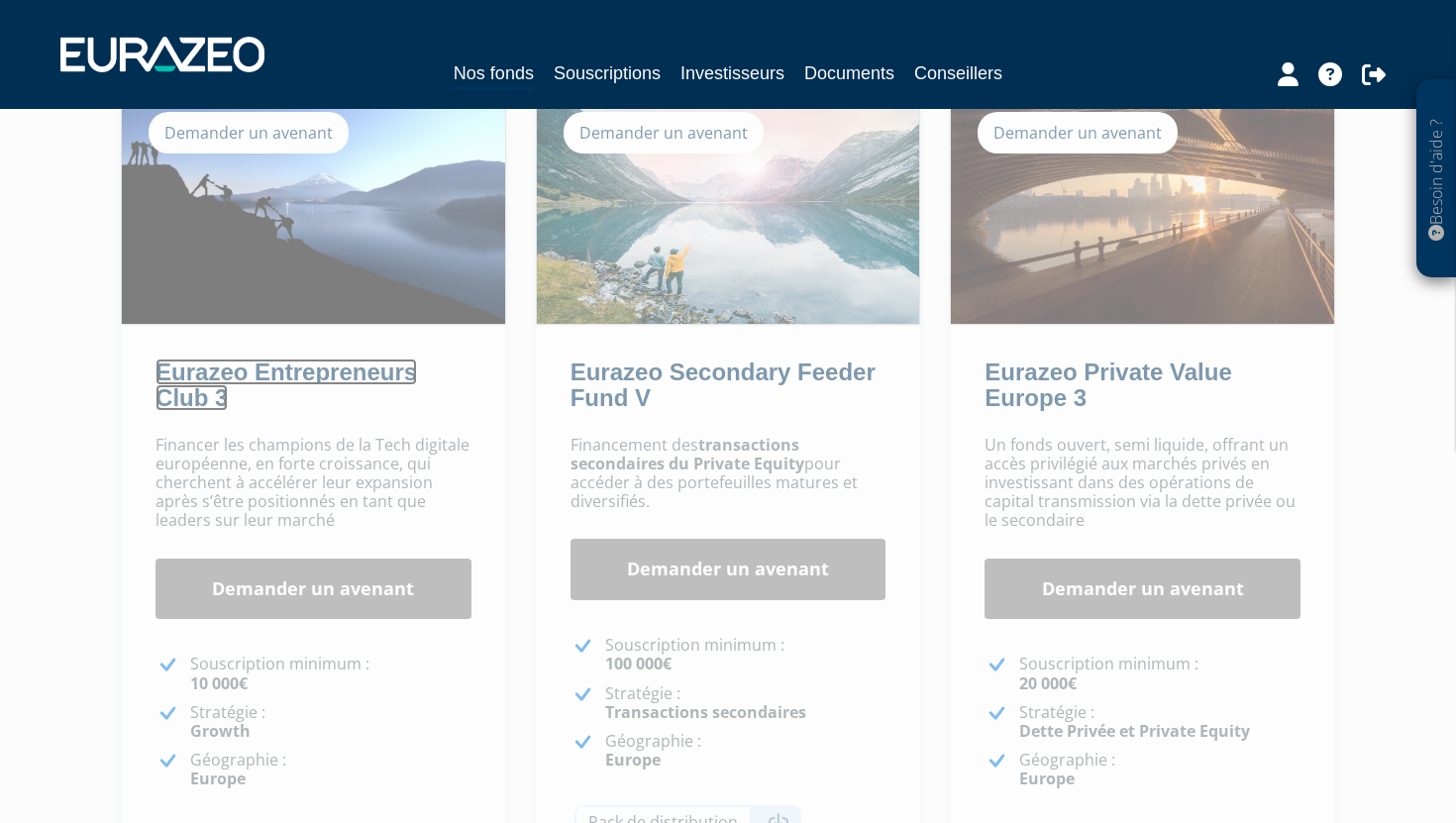 click on "Eurazeo Entrepreneurs Club 3" at bounding box center [286, 384] 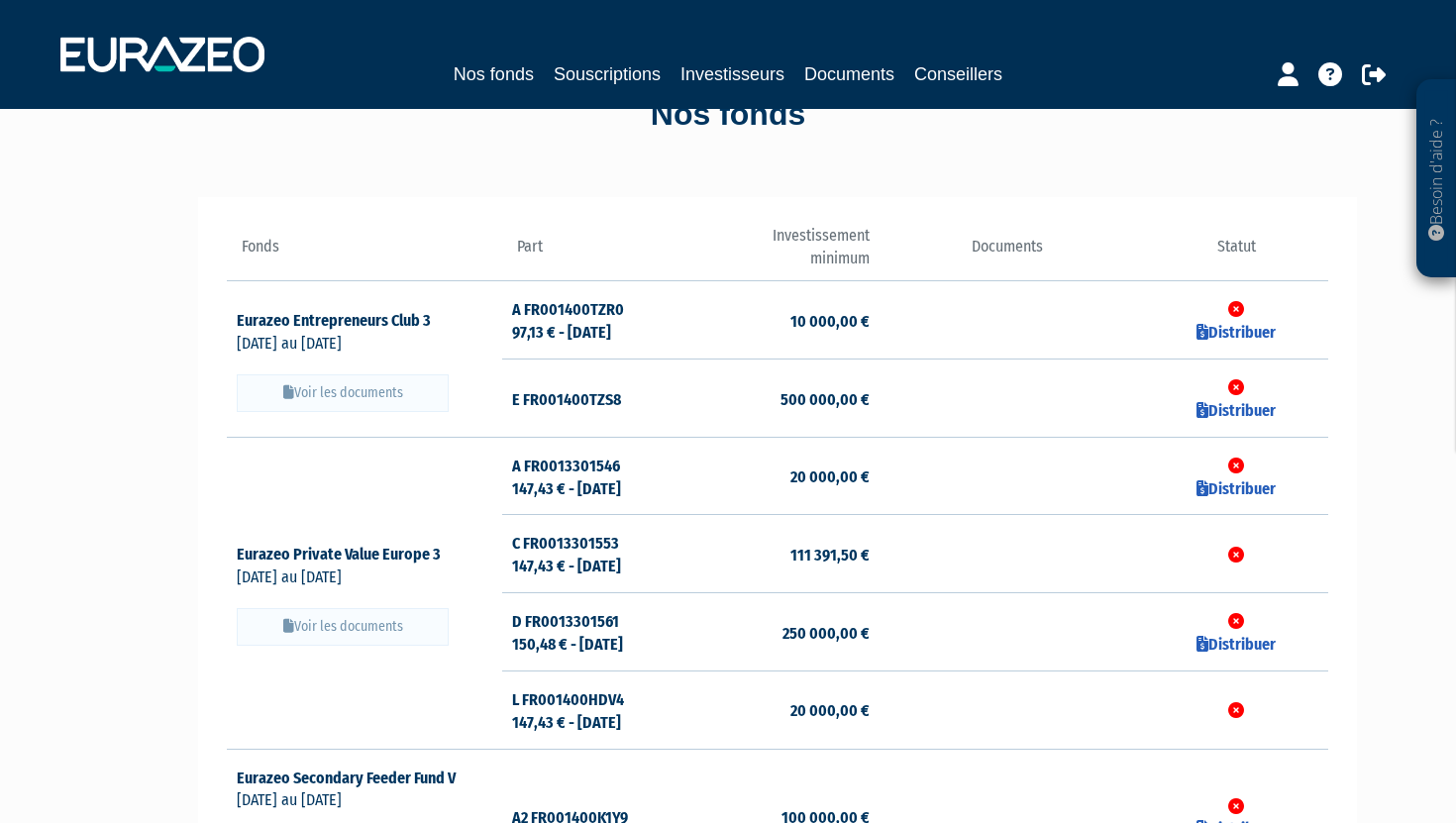 scroll, scrollTop: 215, scrollLeft: 0, axis: vertical 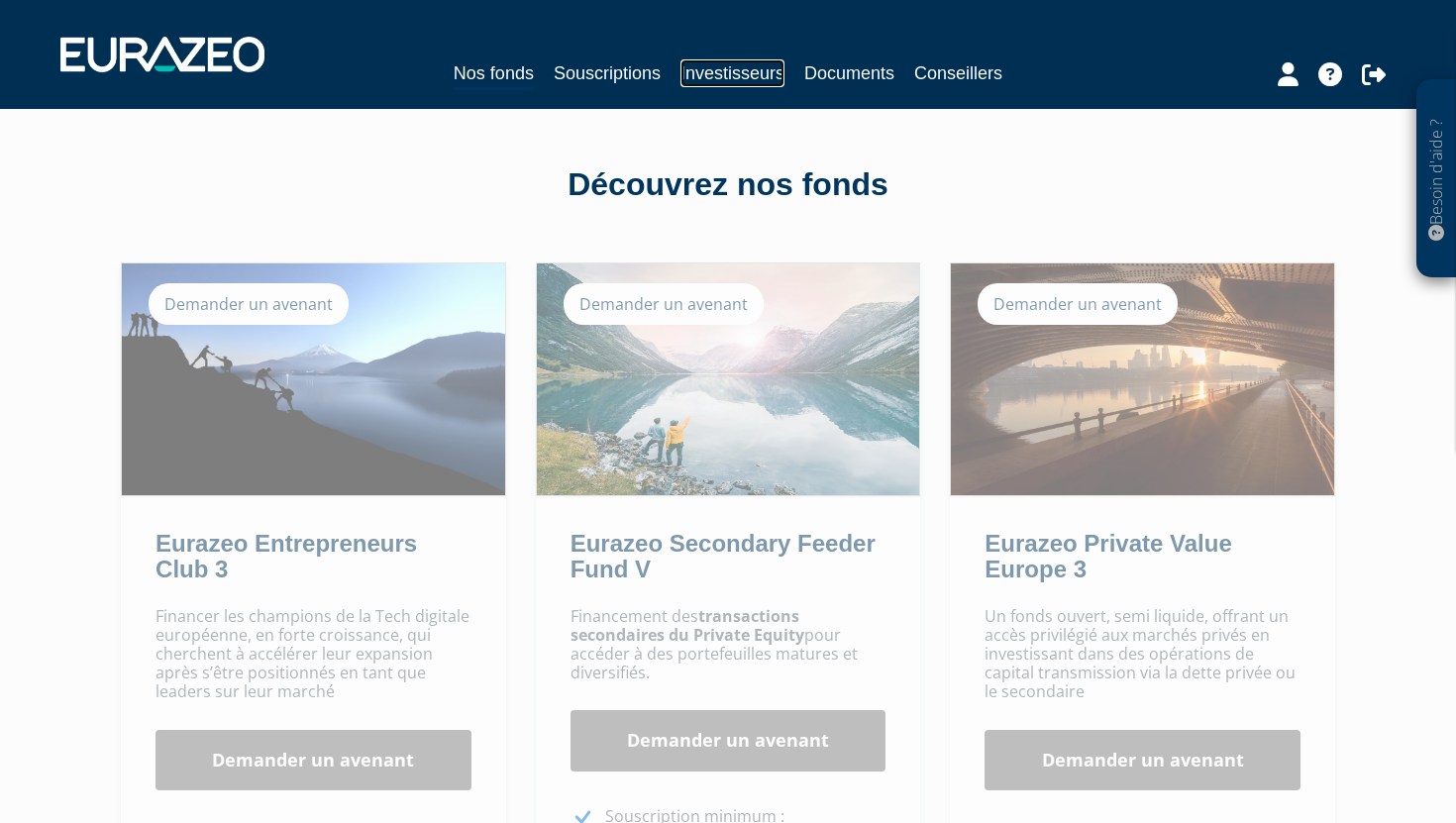 click on "Investisseurs" at bounding box center [732, 73] 